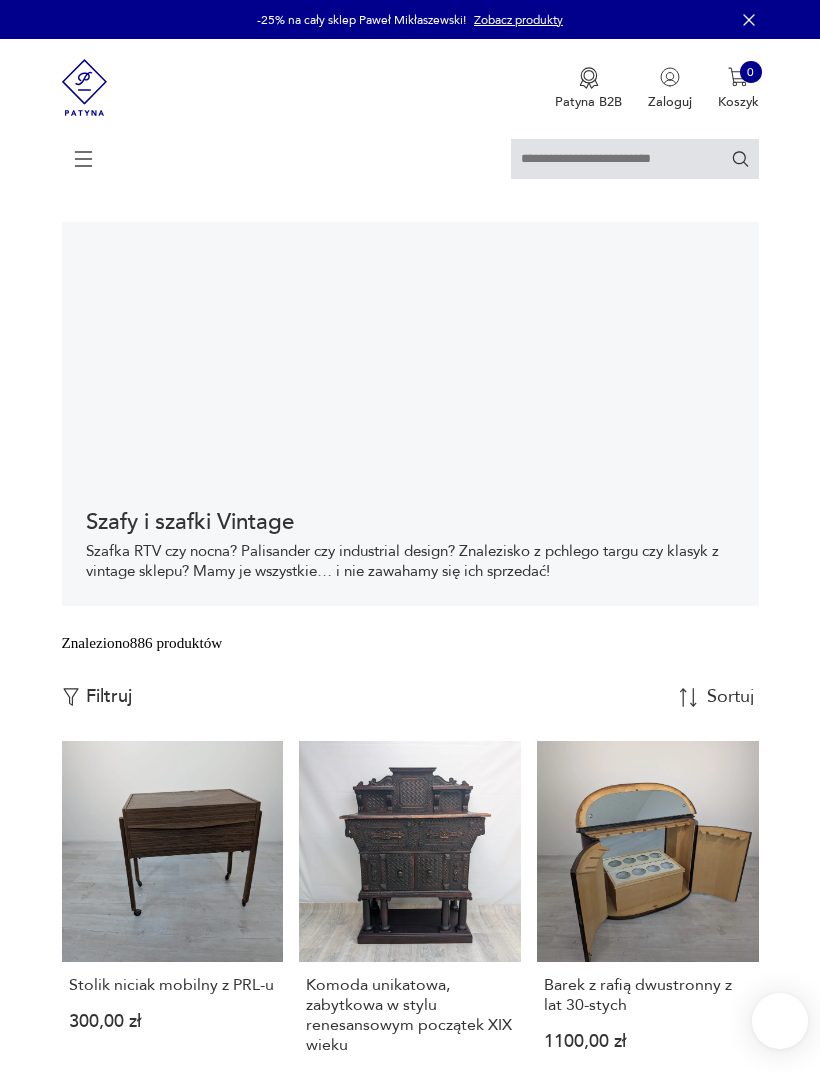 scroll, scrollTop: 552, scrollLeft: 0, axis: vertical 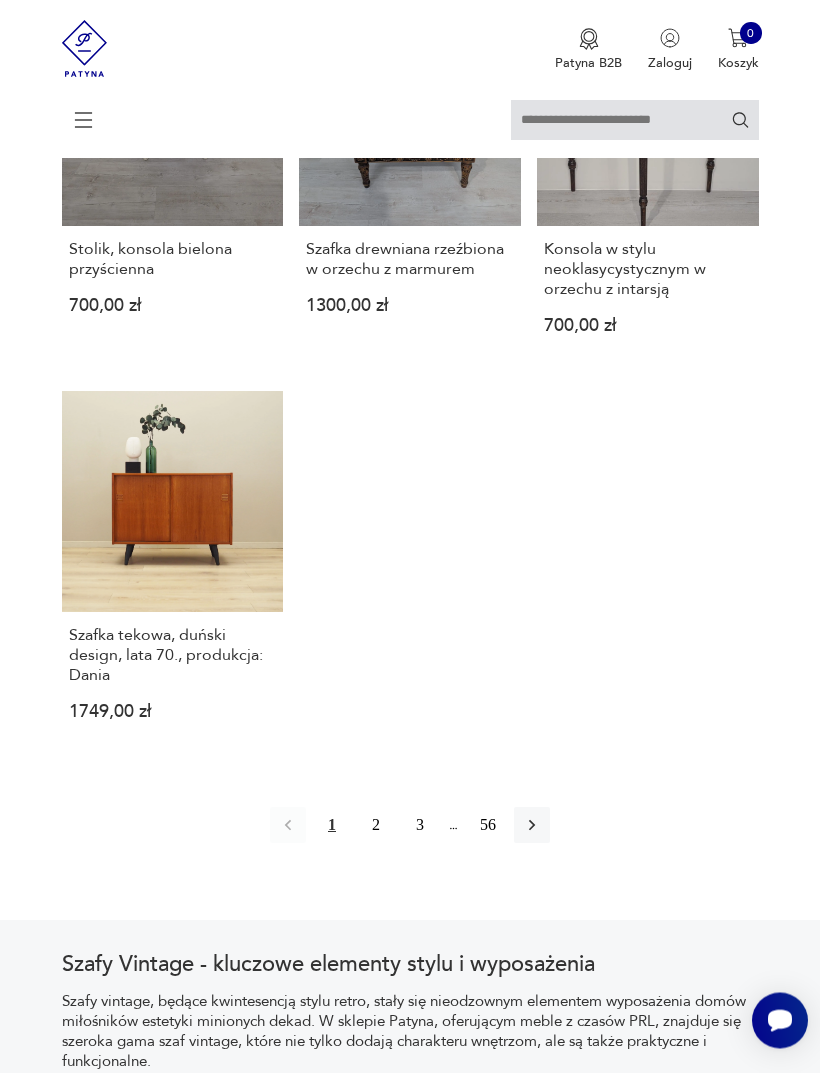 click on "2" at bounding box center (376, 826) 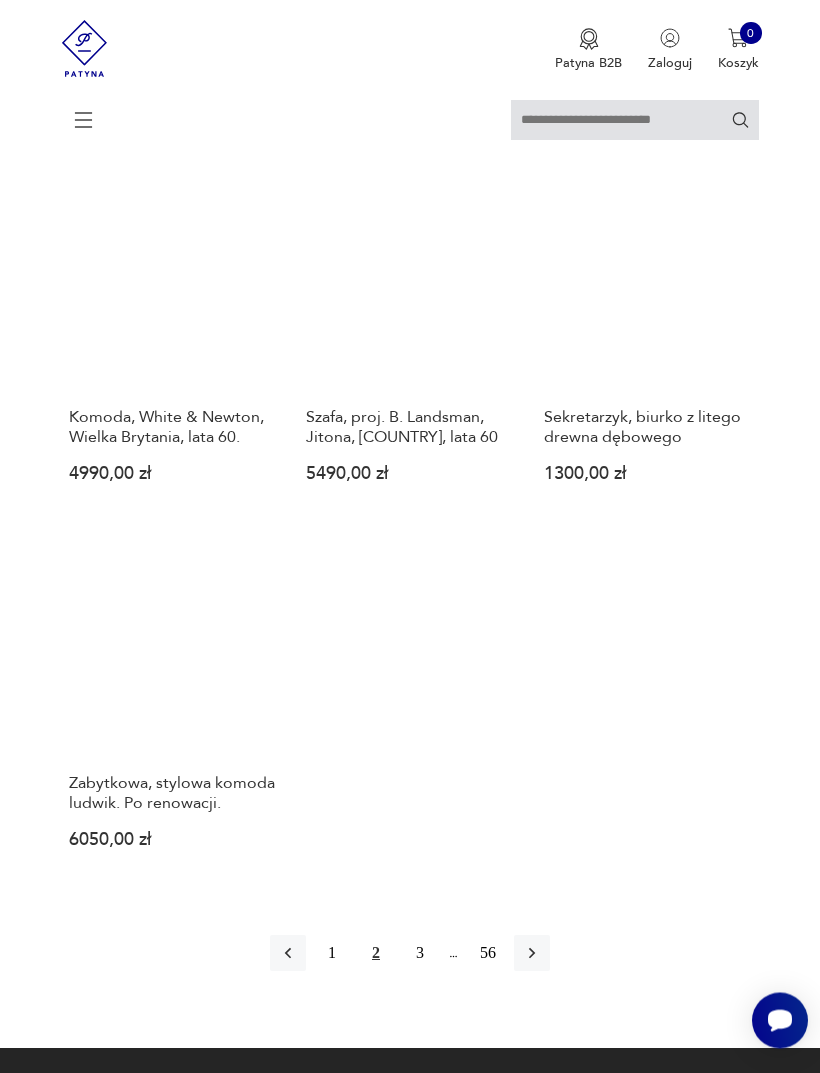 scroll, scrollTop: 2419, scrollLeft: 0, axis: vertical 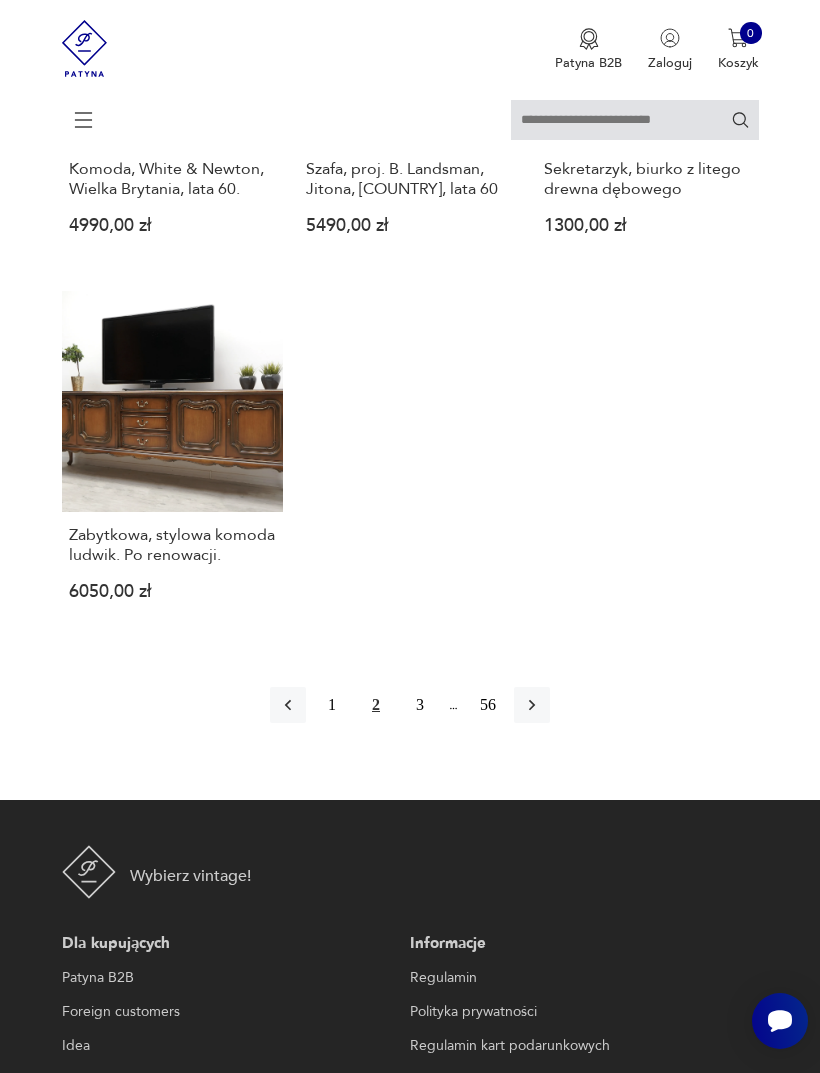 click on "3" at bounding box center (420, 705) 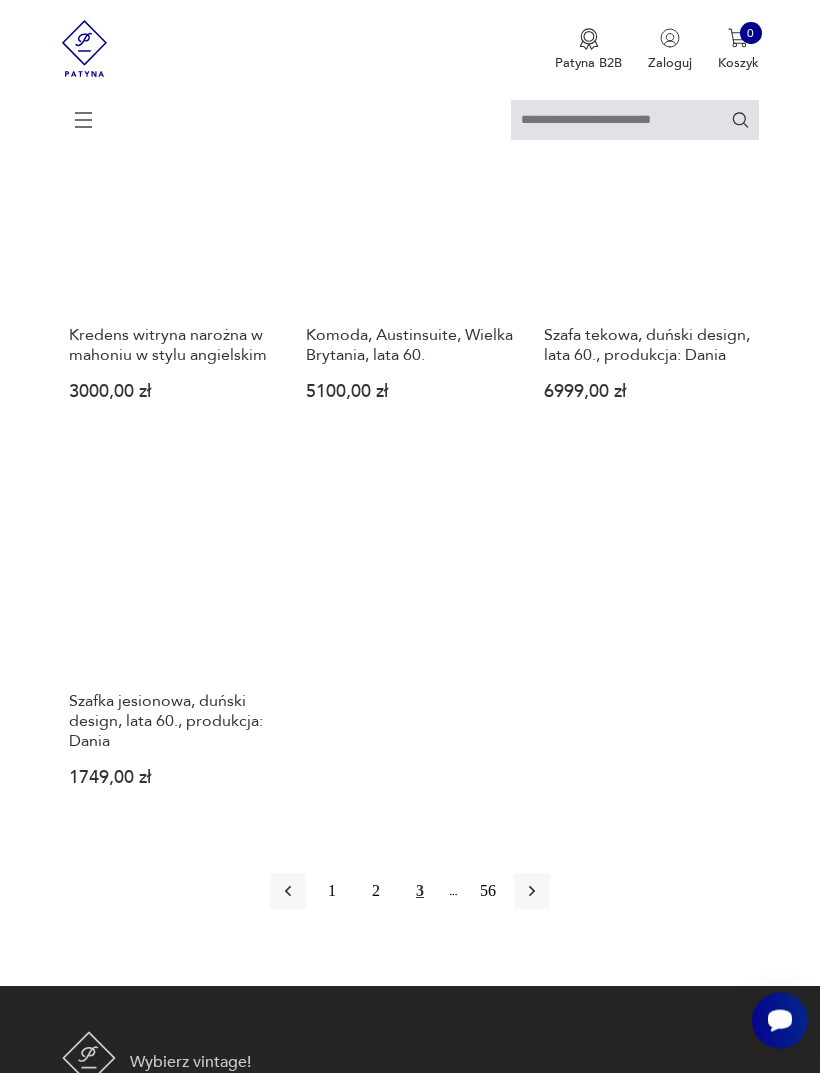 scroll, scrollTop: 2217, scrollLeft: 0, axis: vertical 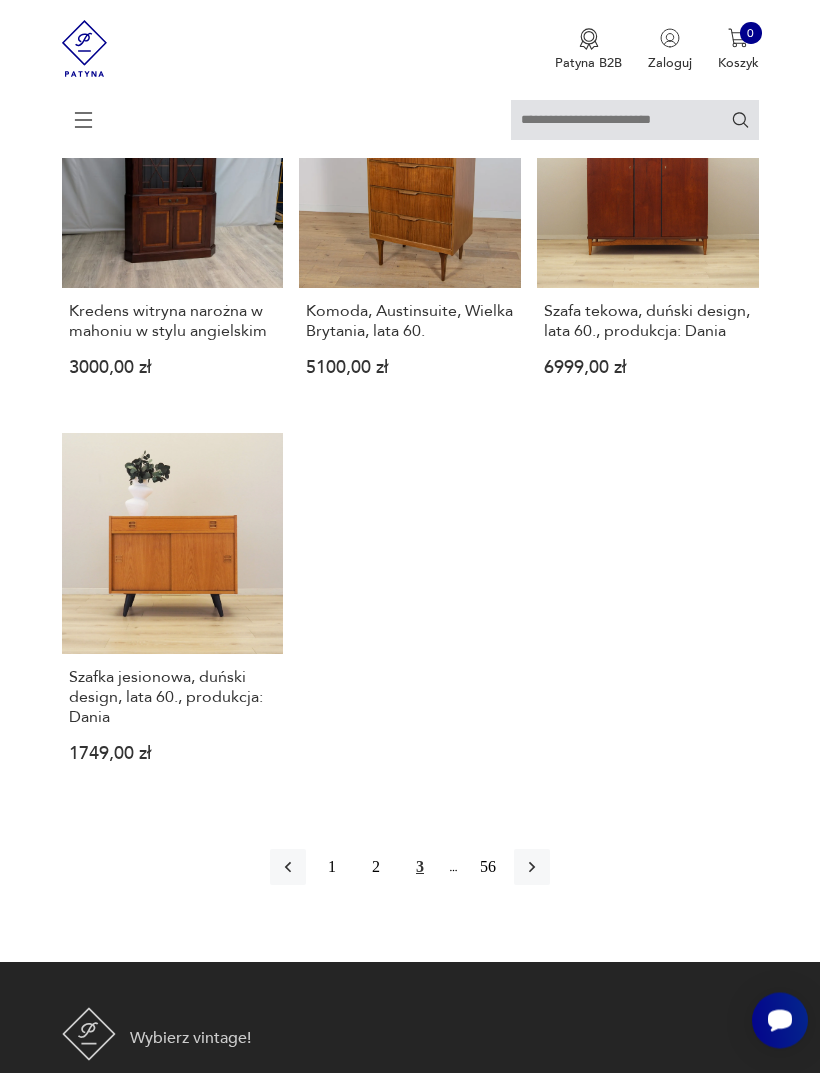 click 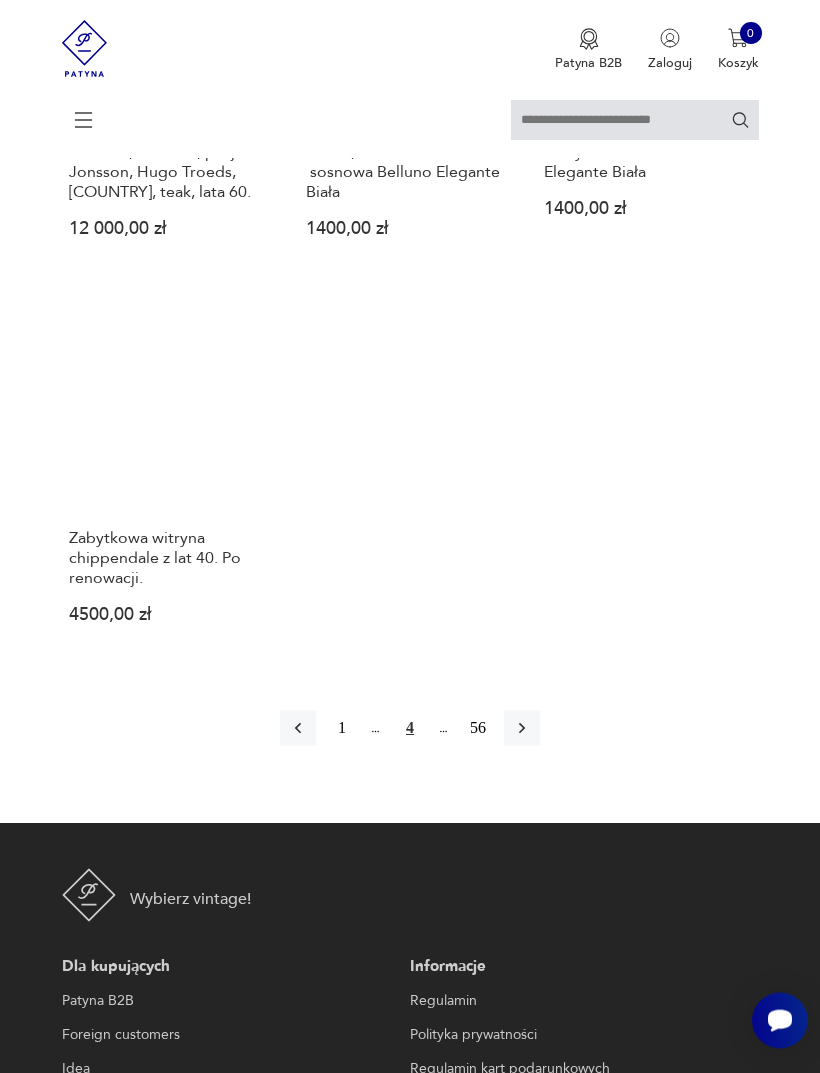 scroll, scrollTop: 2457, scrollLeft: 0, axis: vertical 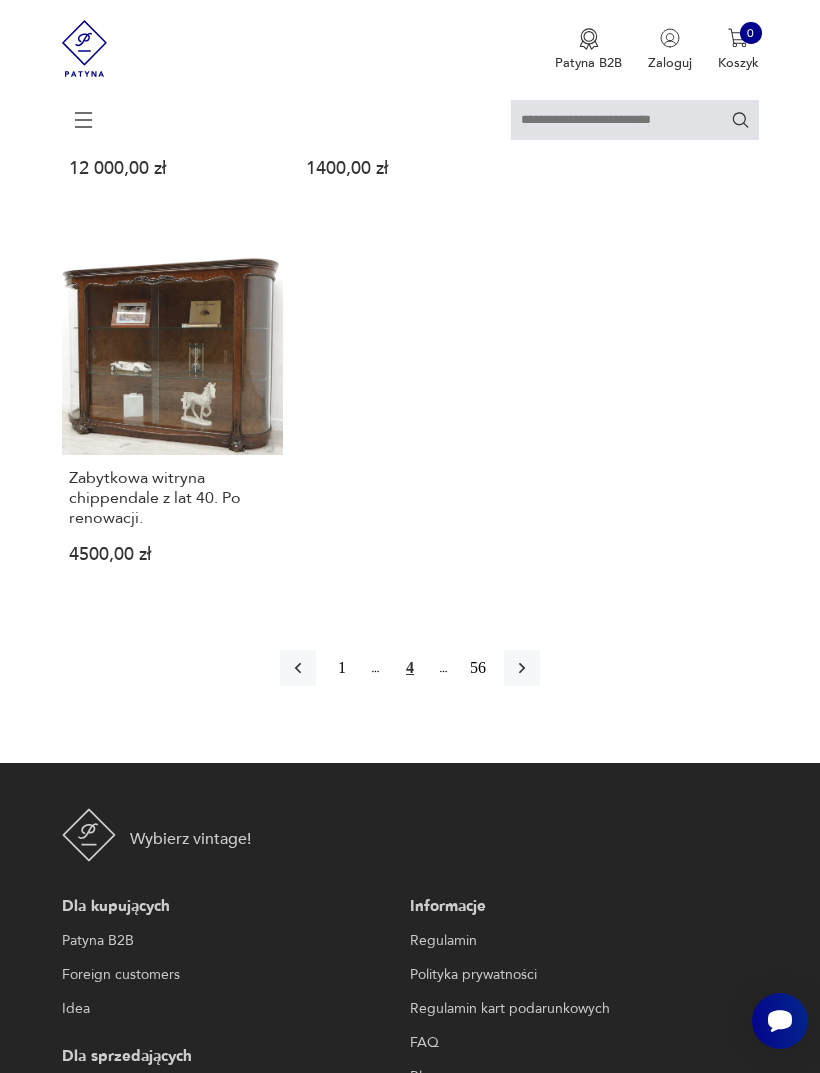 click 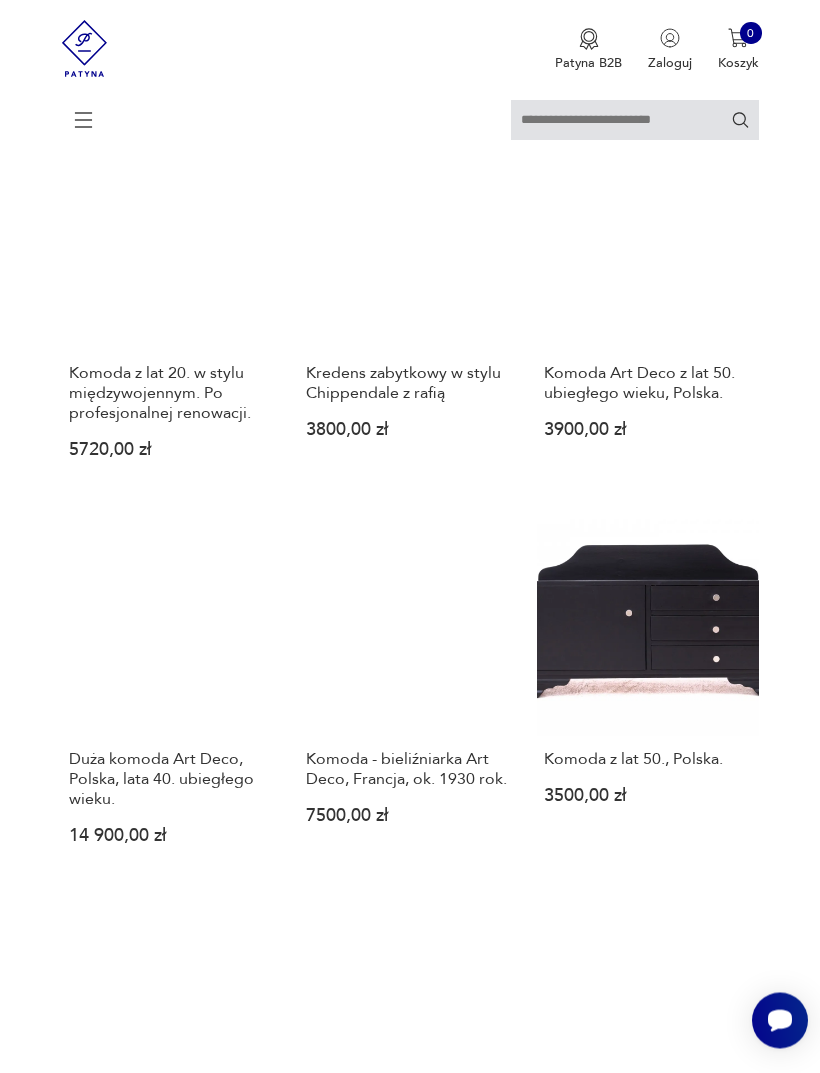 scroll, scrollTop: 654, scrollLeft: 0, axis: vertical 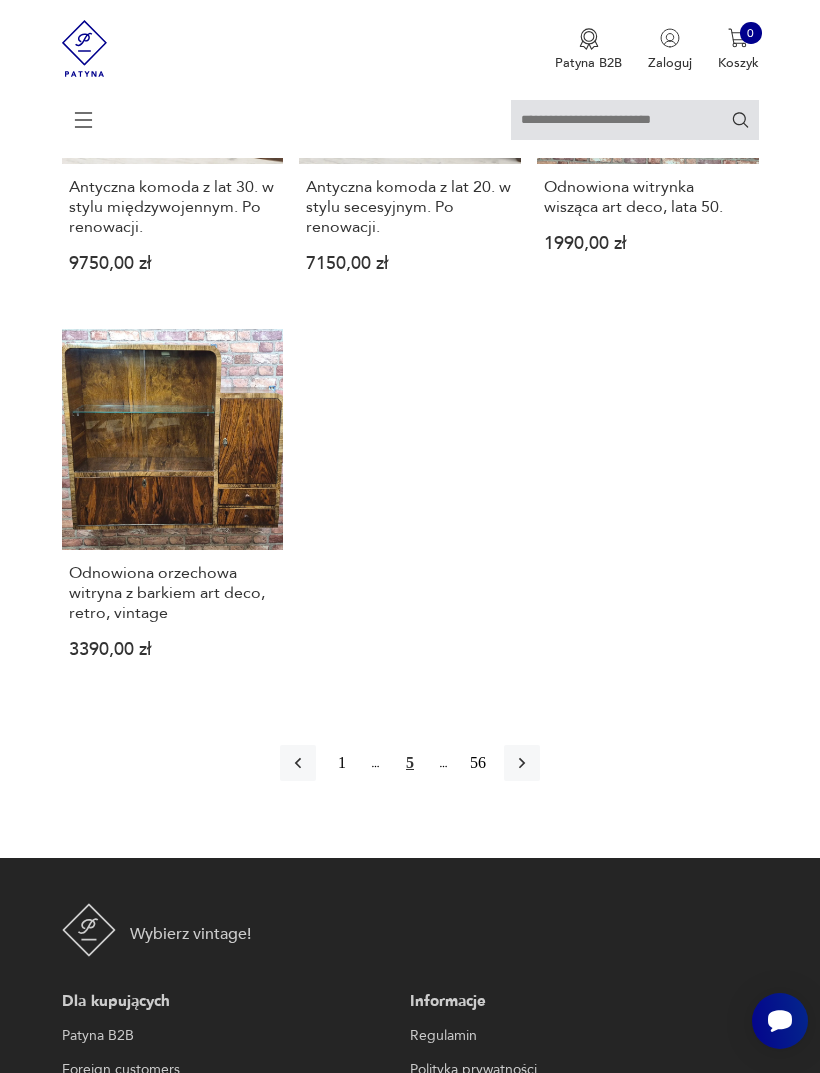 click at bounding box center (522, 763) 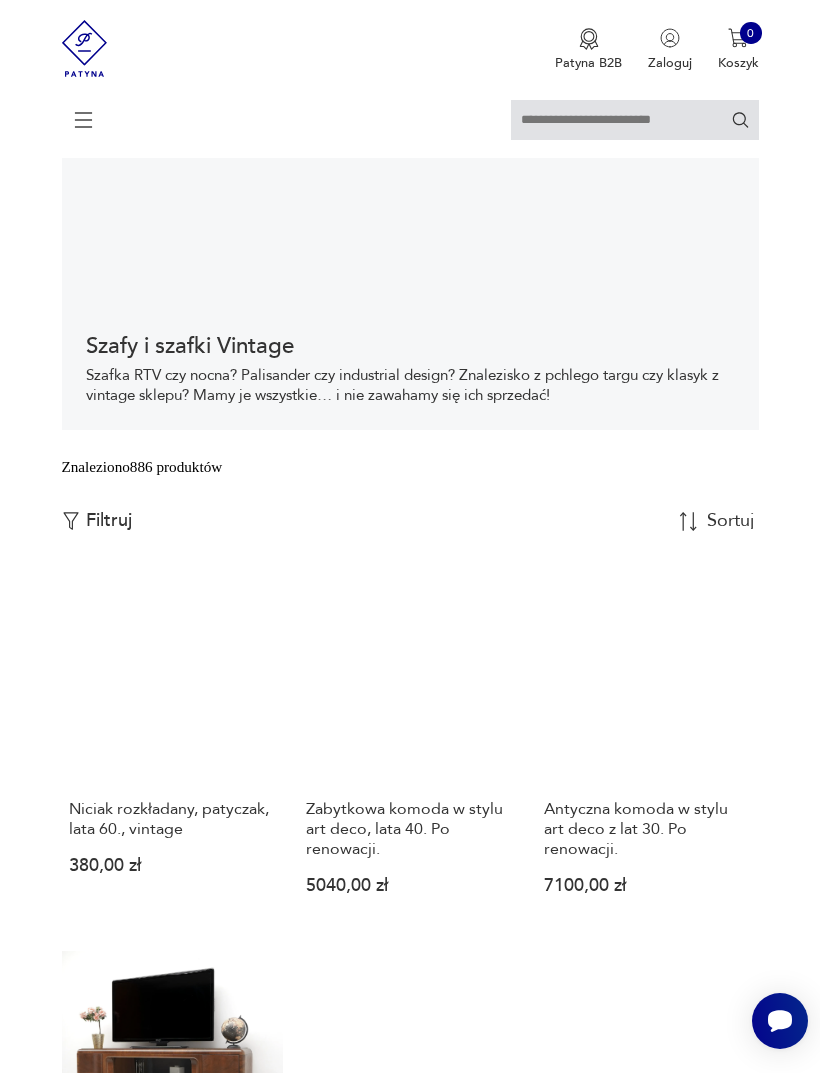scroll, scrollTop: 0, scrollLeft: 0, axis: both 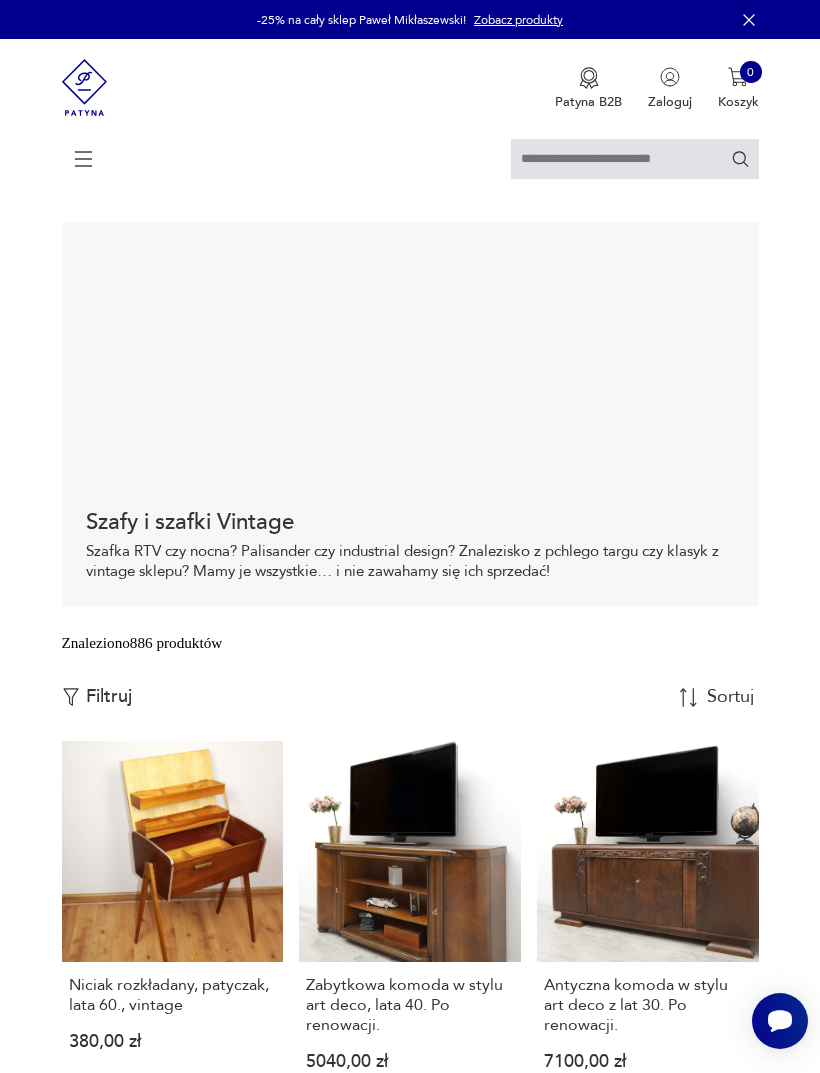 click on "Znaleziono  886   produktów Filtruj Sortuj według daty dodania Sortuj według daty dodania" at bounding box center [410, 686] 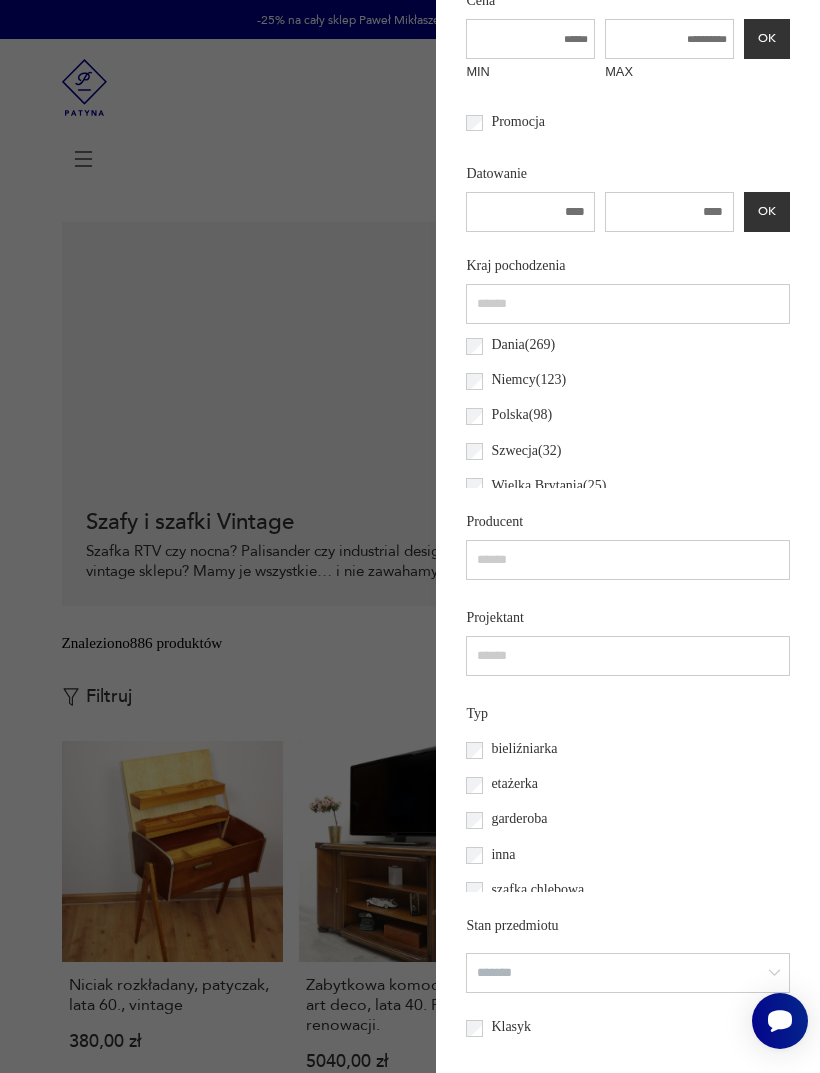 scroll, scrollTop: 774, scrollLeft: 0, axis: vertical 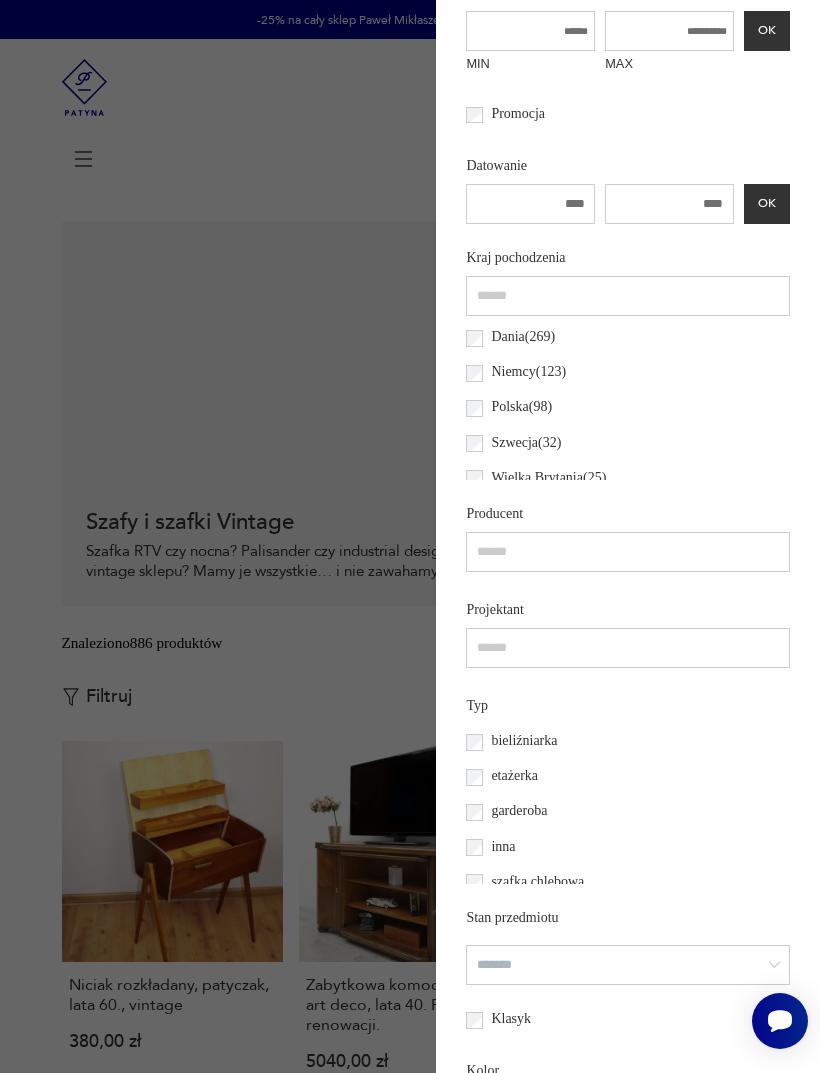click on "[COUNTRY]  ( 123 )" at bounding box center [523, 372] 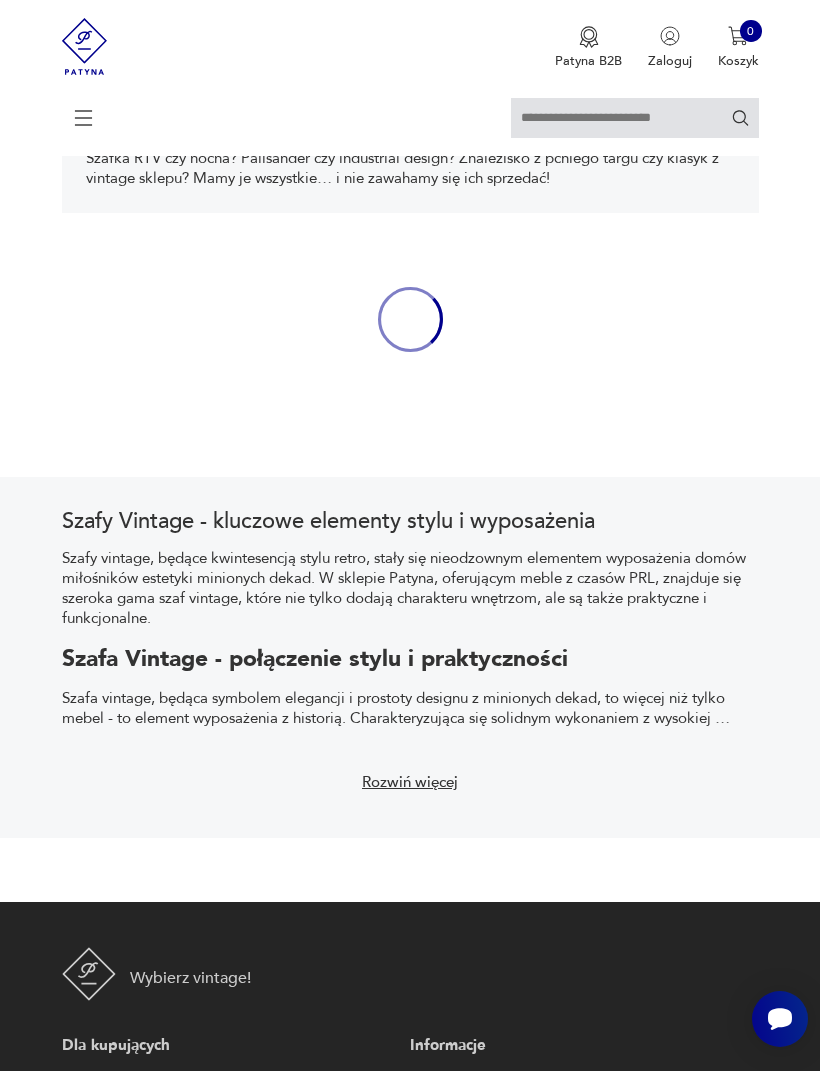 scroll, scrollTop: 393, scrollLeft: 0, axis: vertical 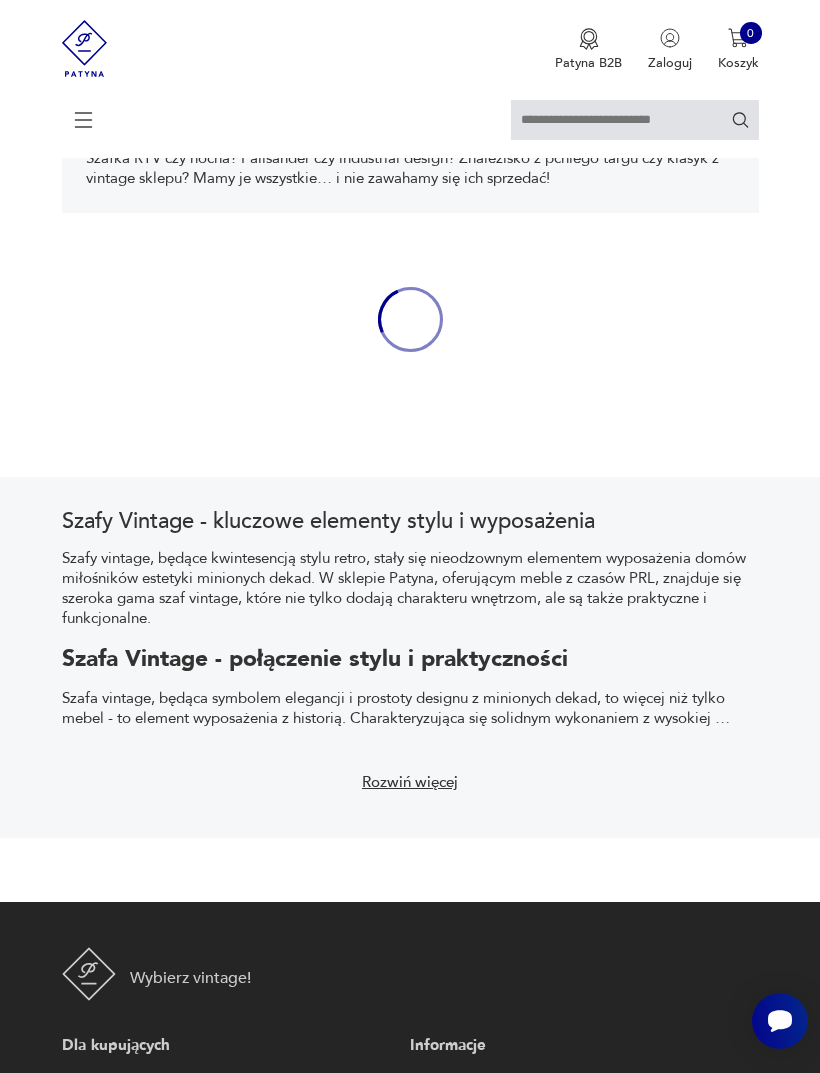 click on "Filtruj produkty Cena MIN MAX OK Promocja Datowanie OK Kraj pochodzenia Producent Projektant Typ bieliźniarka etażerka garderoba inna szafka chlebowa szafka nocna Stan przedmiotu Klasyk Kolor Tag Nóżki Rodzaj drzwi czteroskrzydłowe dwuskrzydłowe inne jednoskrzydłowe trójskrzydłowe Półki Tworzywo drewno inne jesion palisander rafia rattan sklejka teak wiklina Wyczyść filtry" at bounding box center [410, 358] 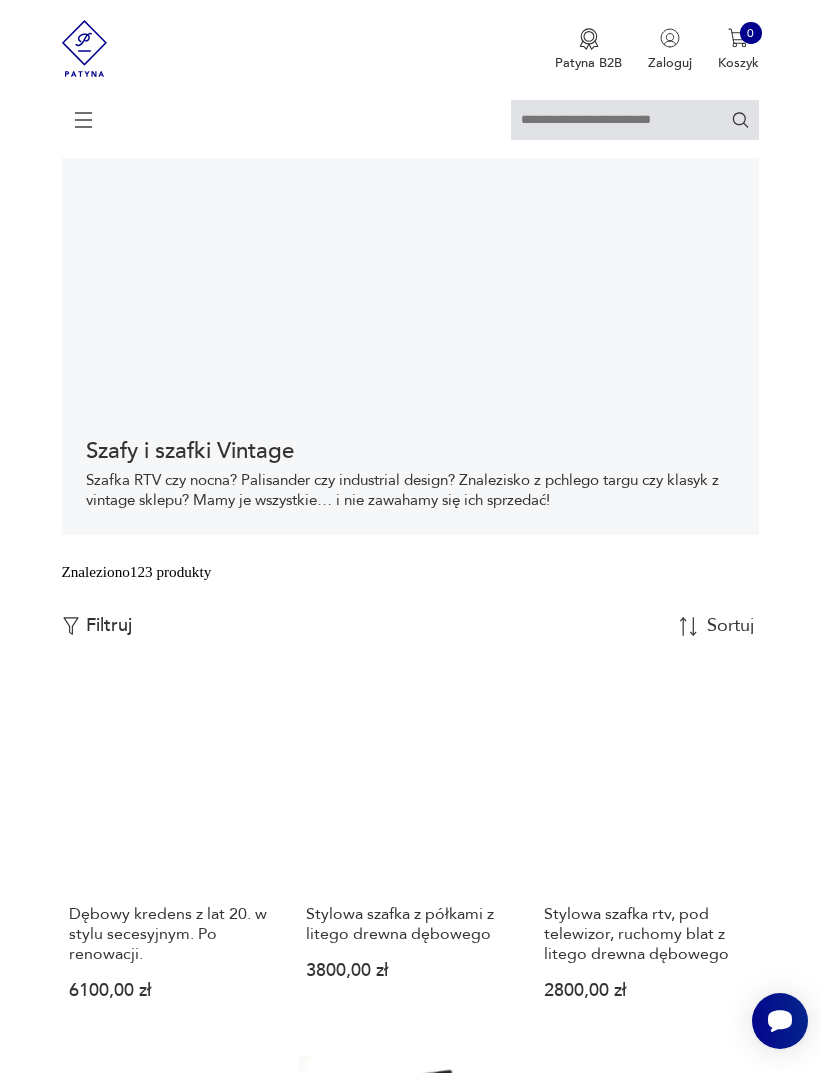 scroll, scrollTop: 0, scrollLeft: 0, axis: both 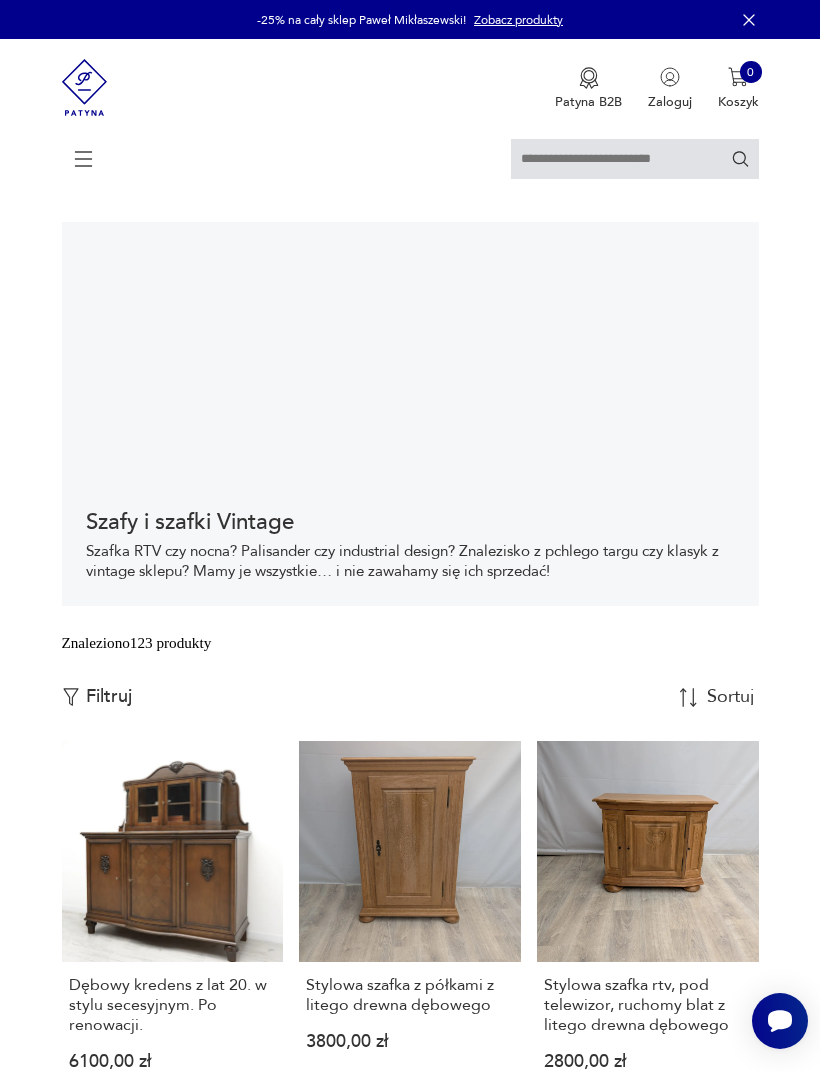 click on "Filtruj" at bounding box center (109, 697) 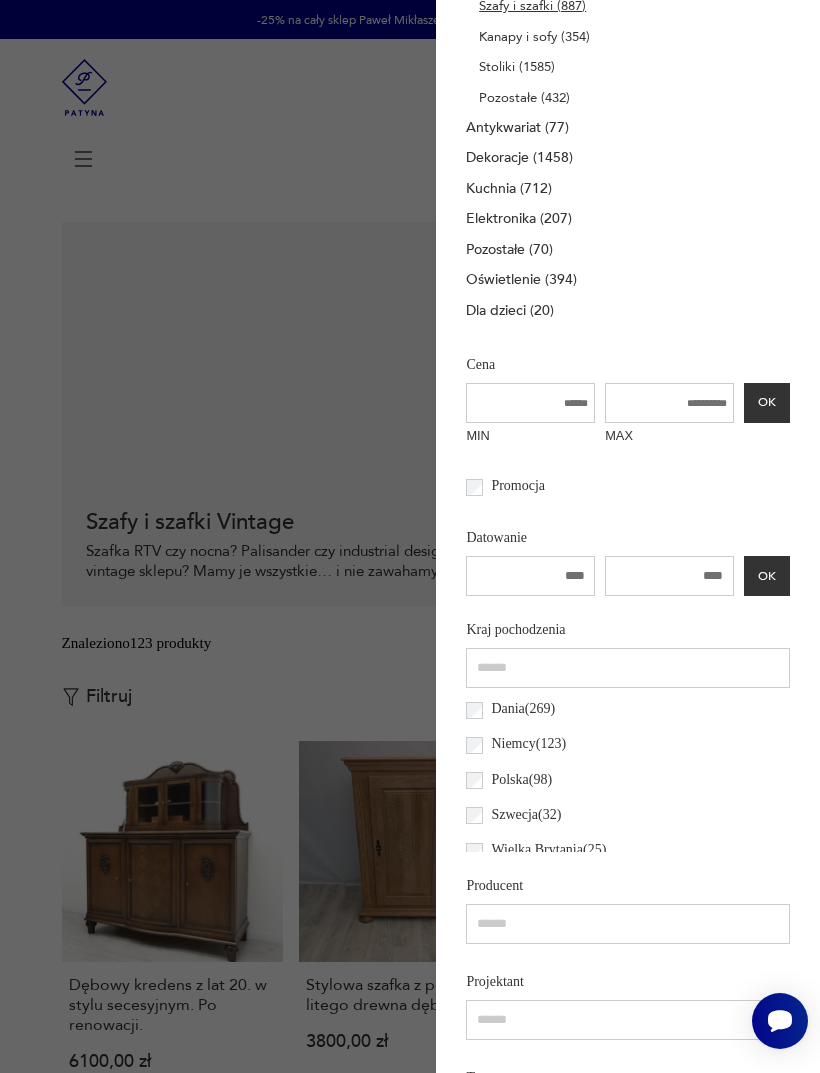 scroll, scrollTop: 371, scrollLeft: 0, axis: vertical 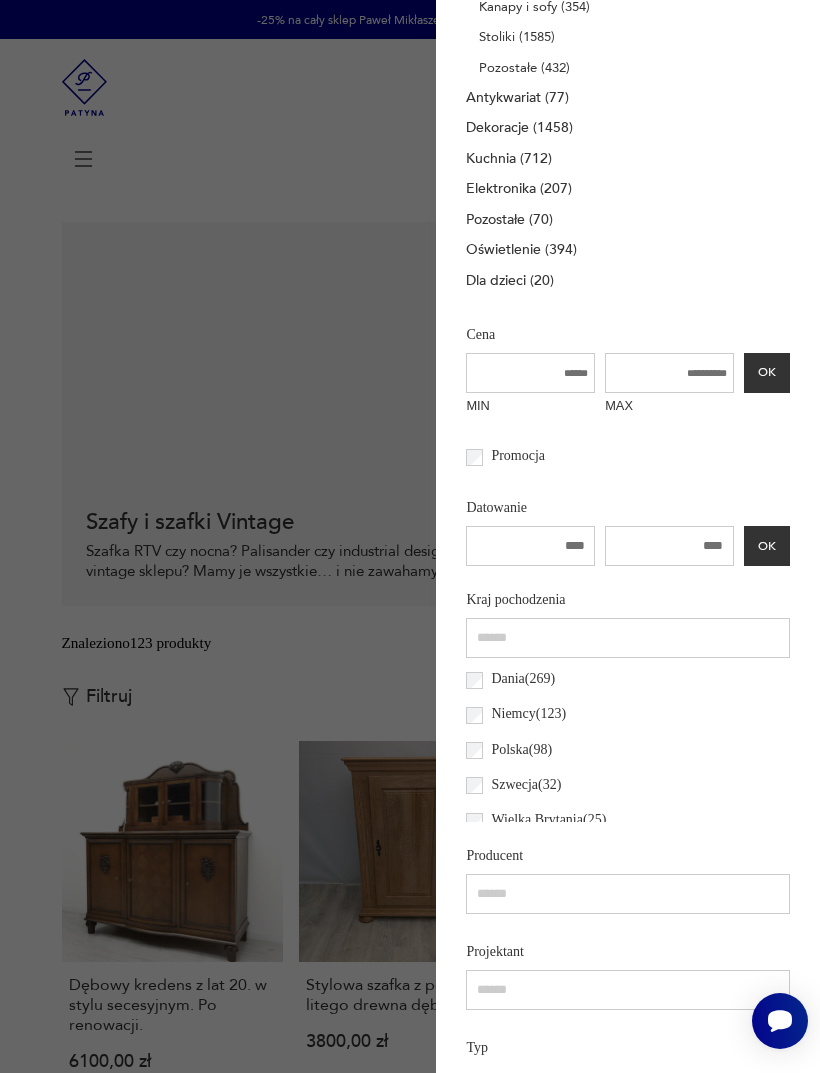 click on "[COUNTRY]  ( 123 )" at bounding box center [523, 714] 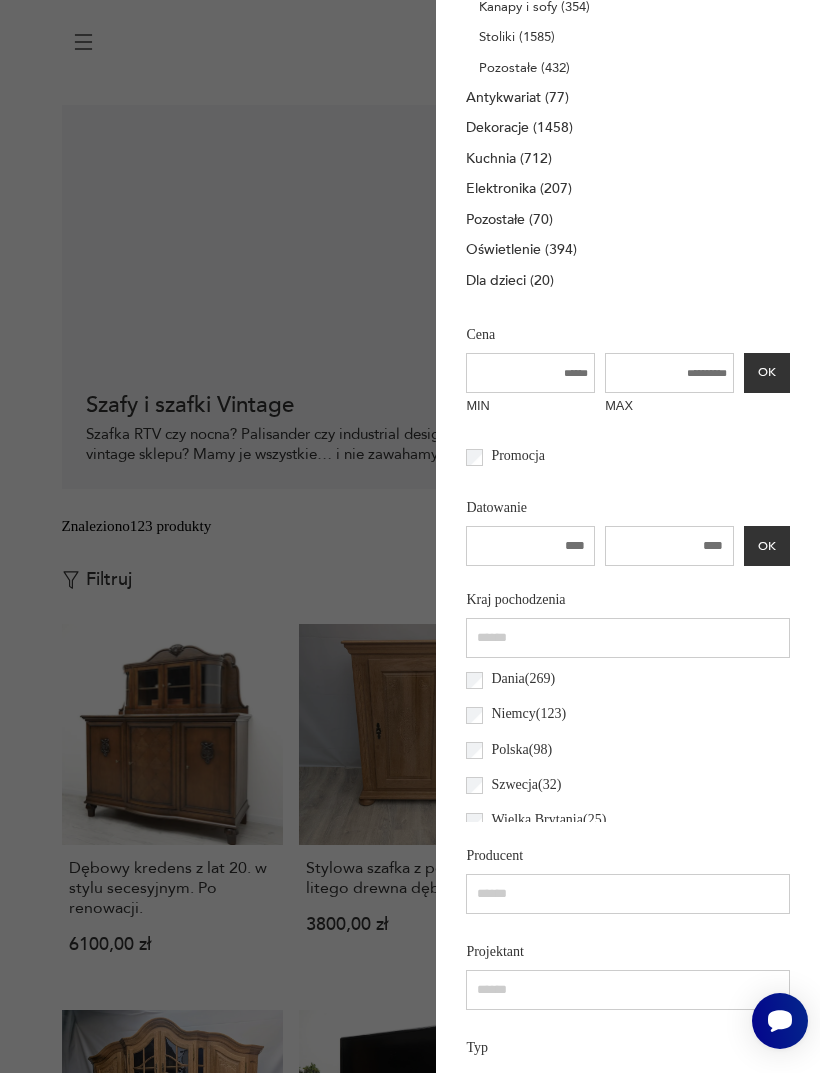 scroll, scrollTop: 393, scrollLeft: 0, axis: vertical 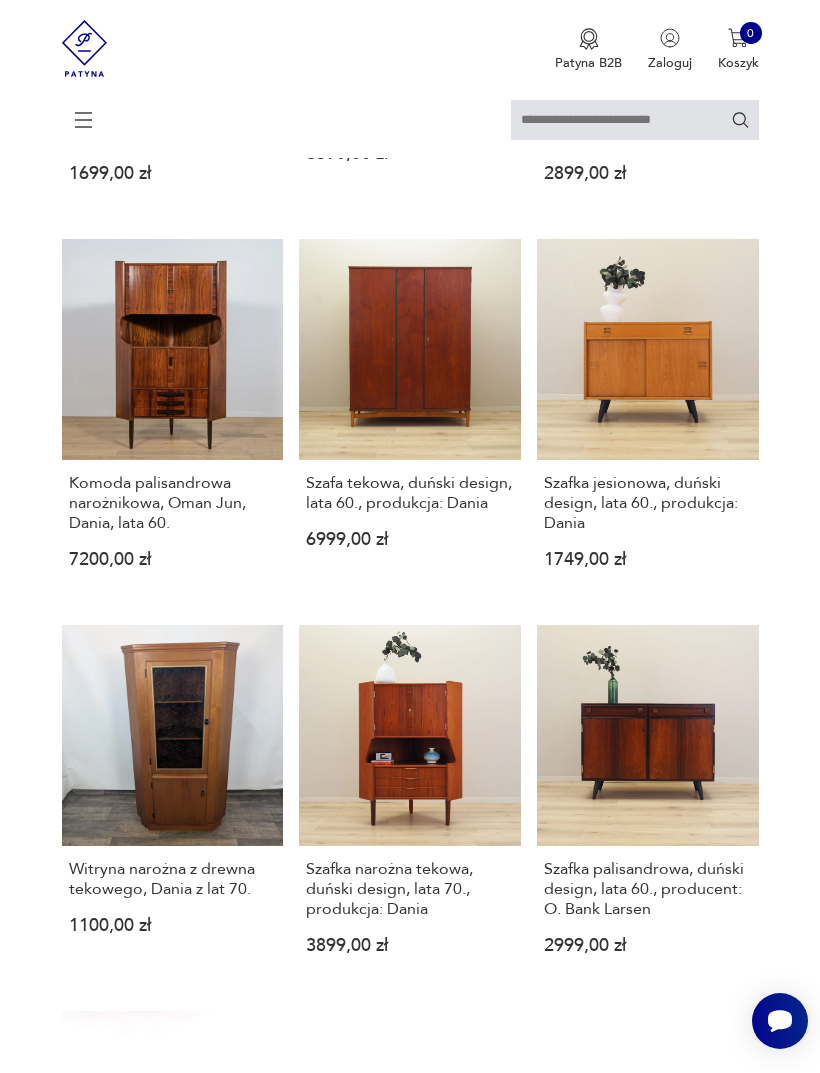 click on "Szafa tekowa, duński design, lata 60., produkcja: Dania" at bounding box center [409, 493] 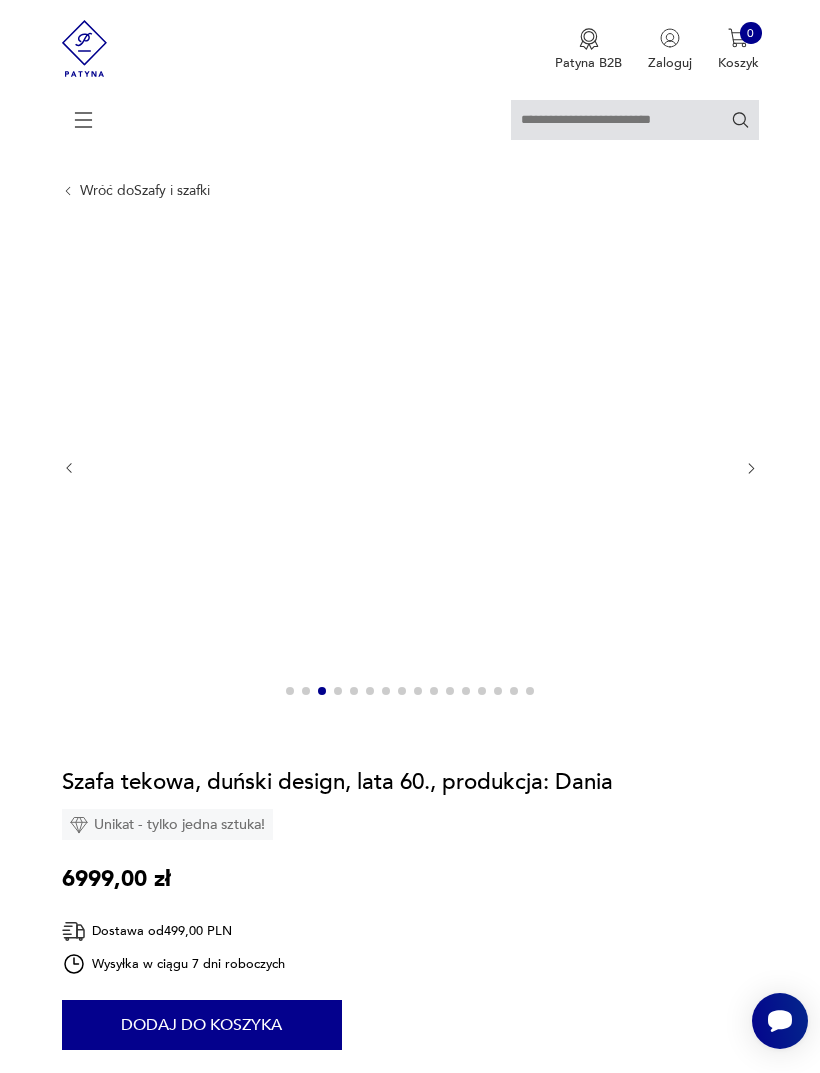 scroll, scrollTop: 0, scrollLeft: 0, axis: both 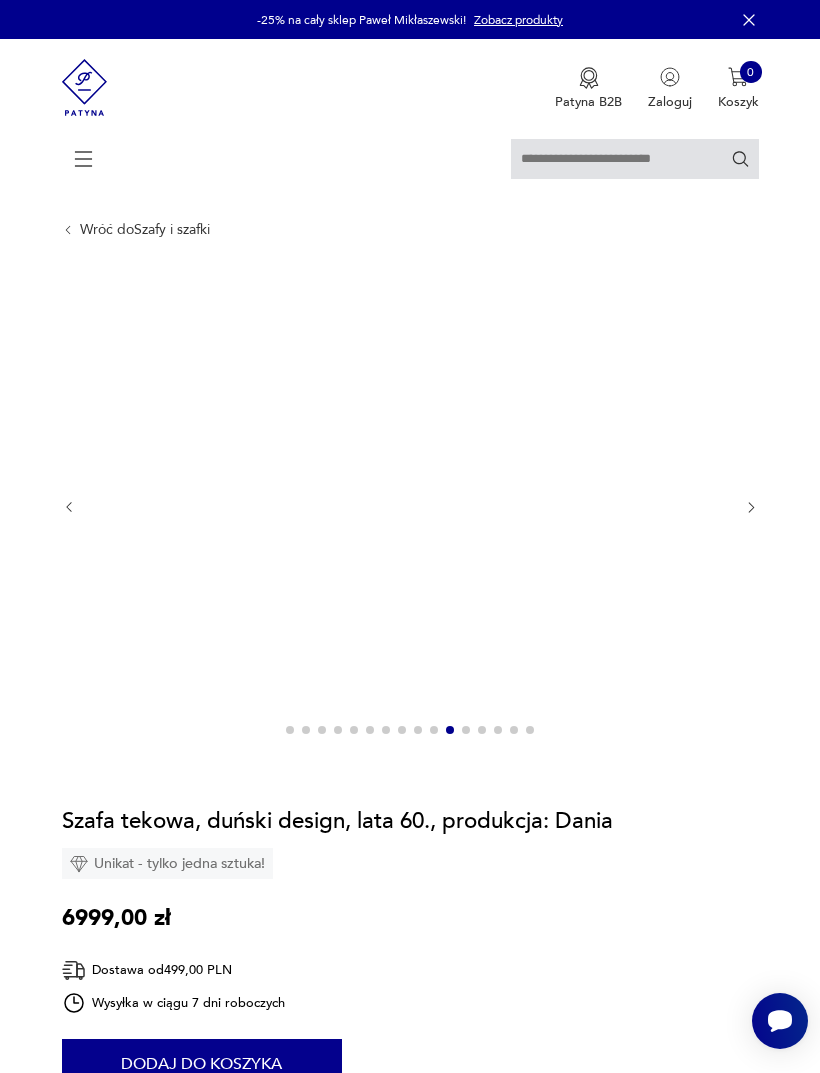 click at bounding box center (406, 506) 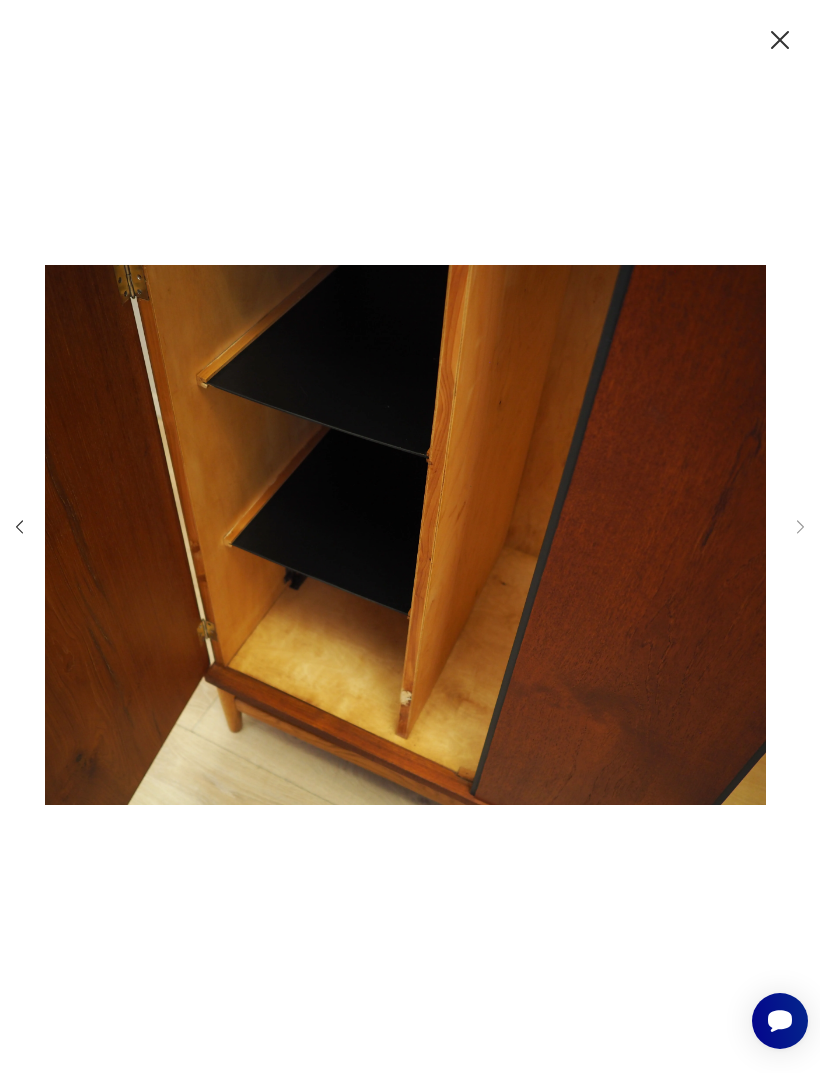 click 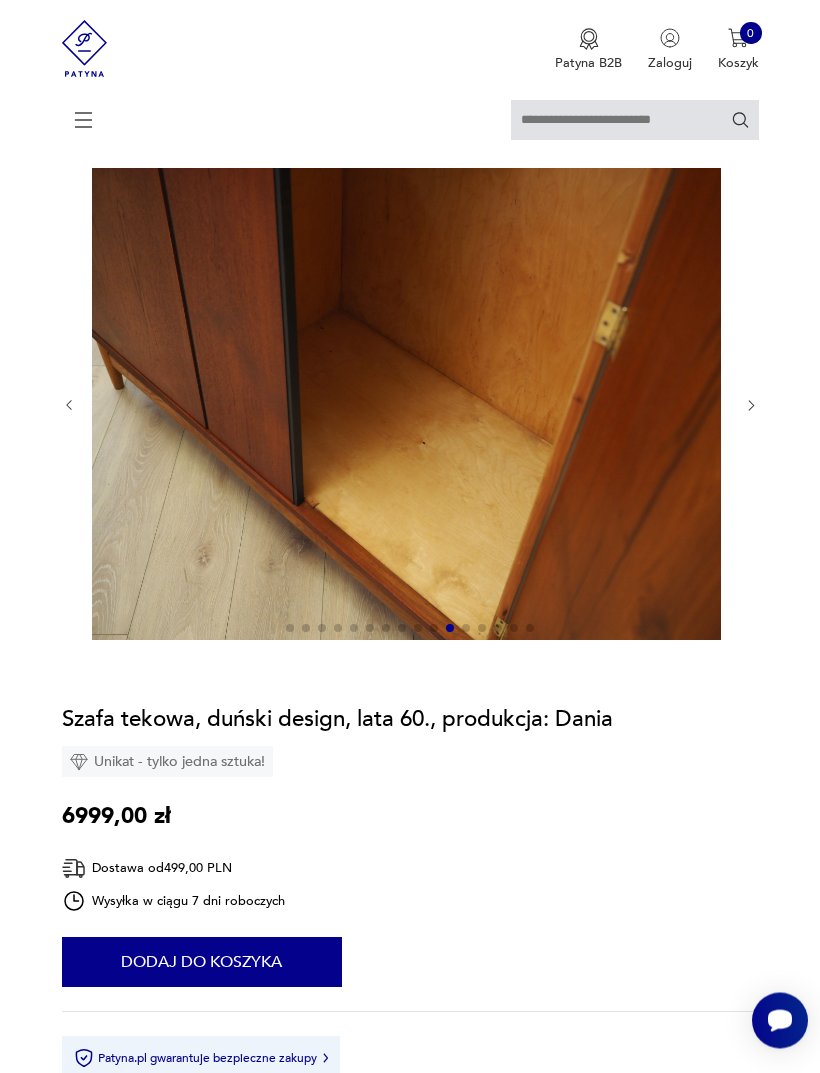 scroll, scrollTop: 0, scrollLeft: 0, axis: both 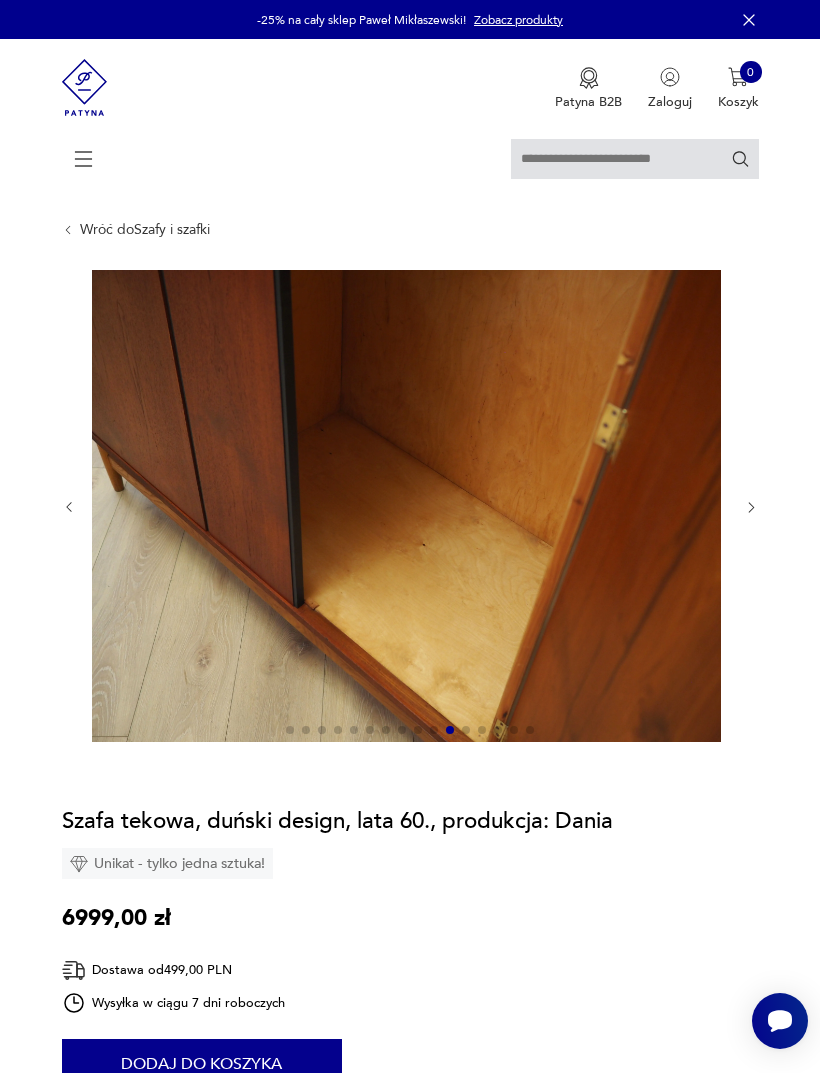 click at bounding box center [406, 506] 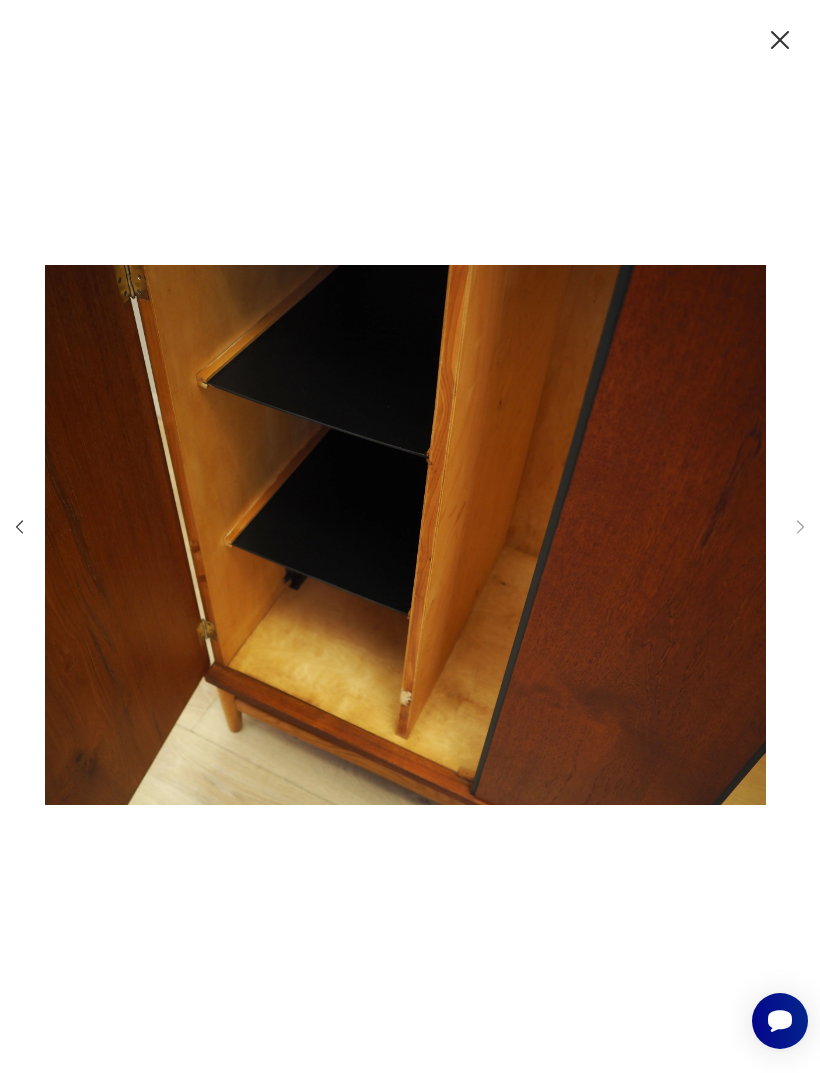 click 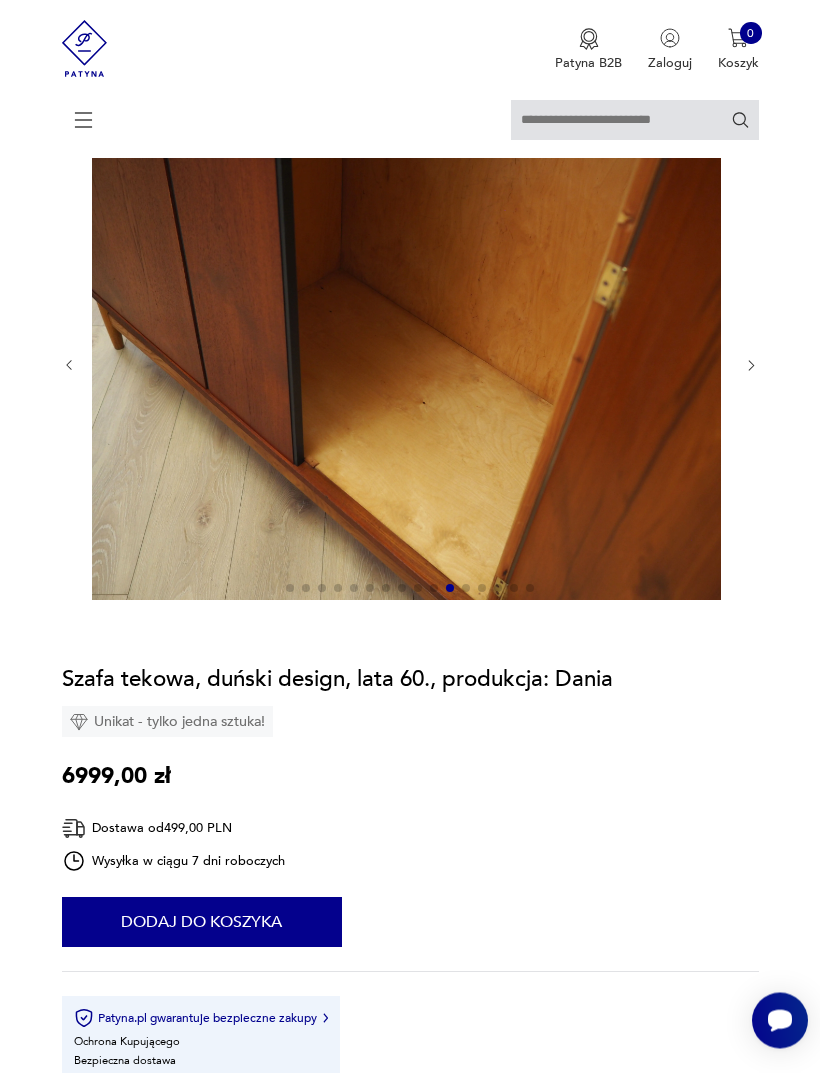 scroll, scrollTop: 0, scrollLeft: 0, axis: both 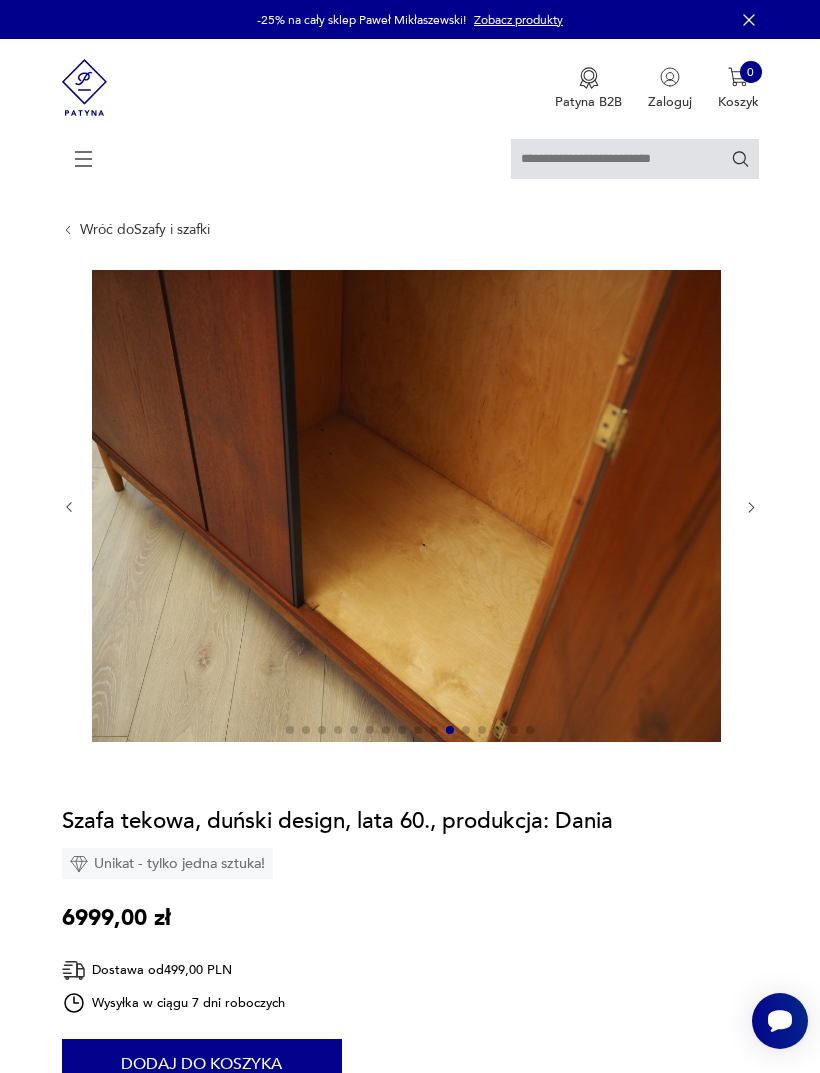 click on "Wróć do  Szafy i szafki" at bounding box center (145, 230) 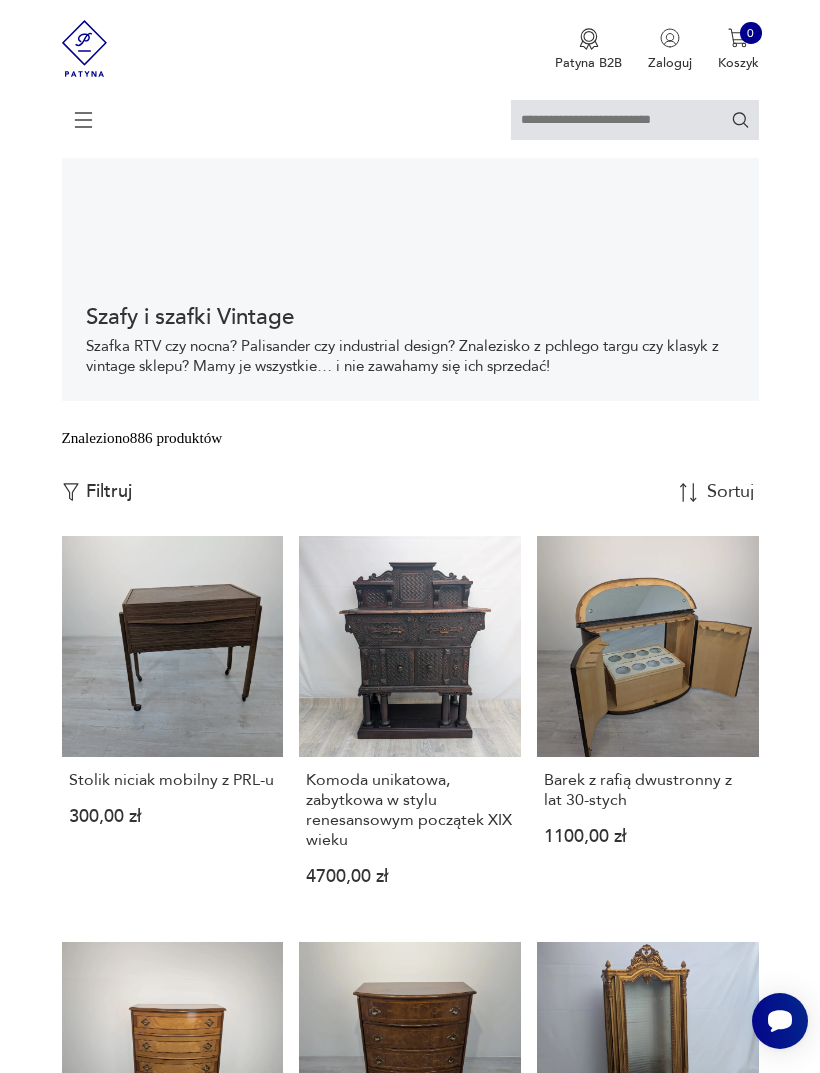 scroll, scrollTop: 0, scrollLeft: 0, axis: both 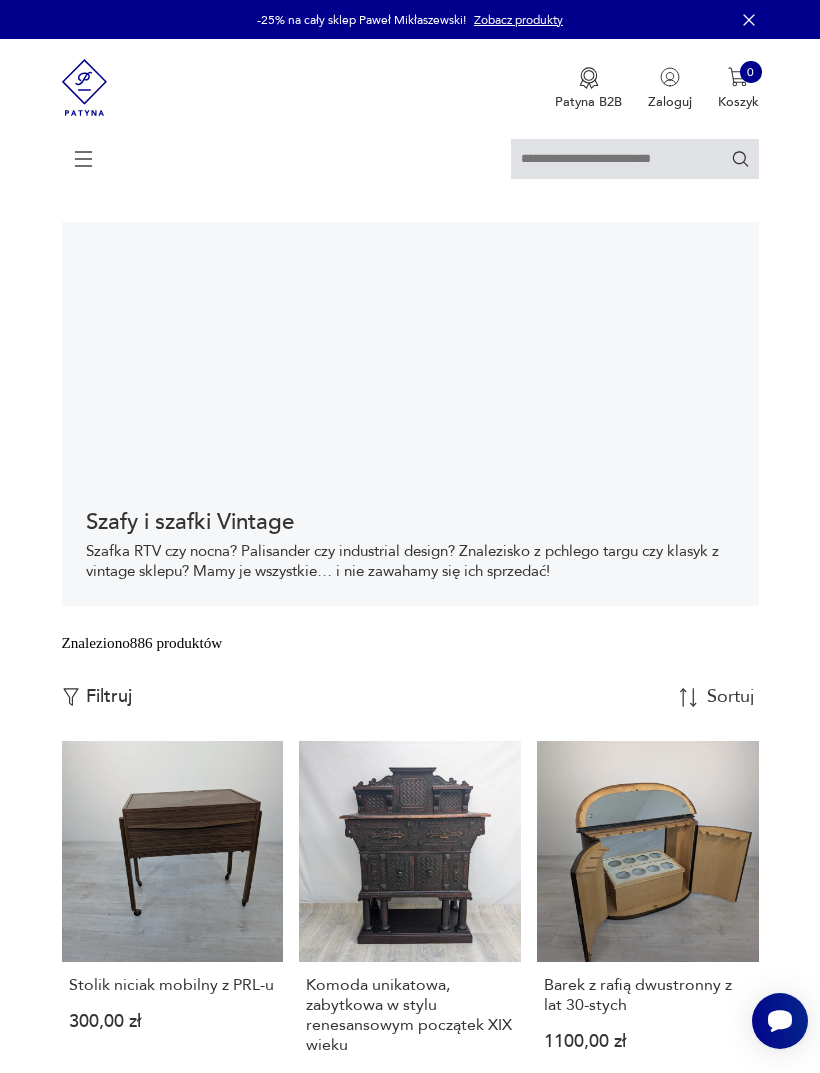 click on "Filtruj" at bounding box center (109, 697) 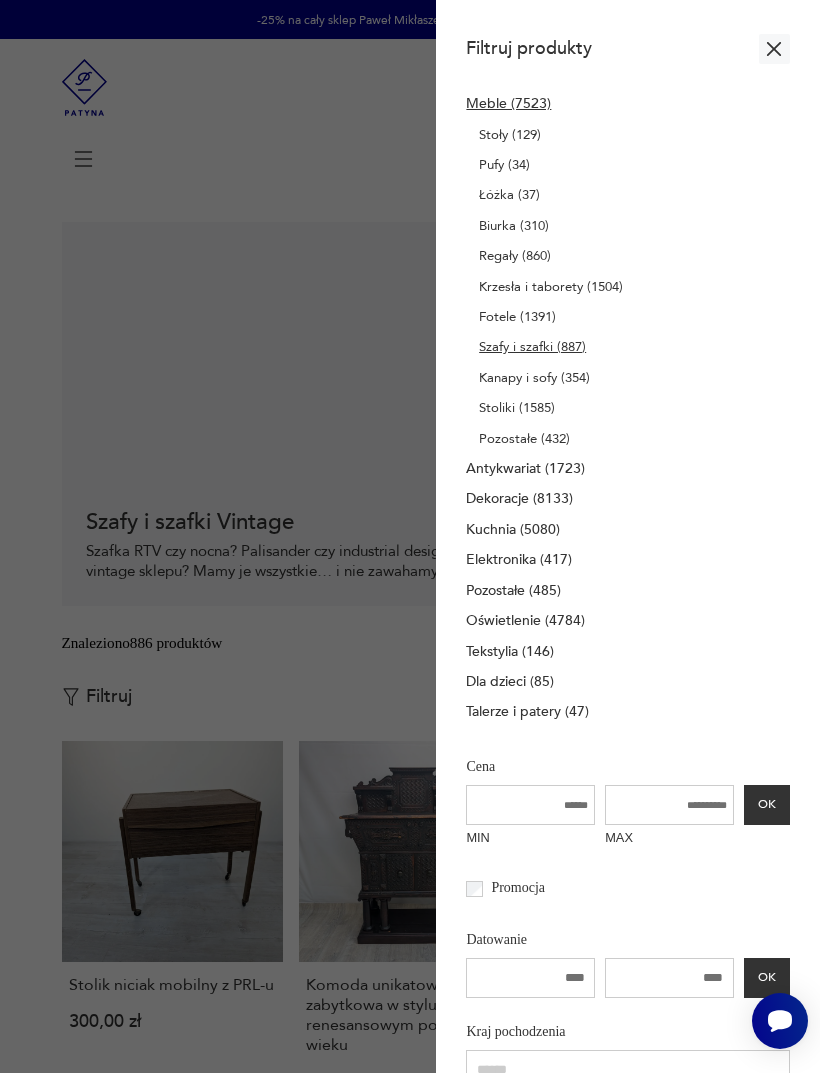 click on "Szafy i szafki (887)" at bounding box center [532, 347] 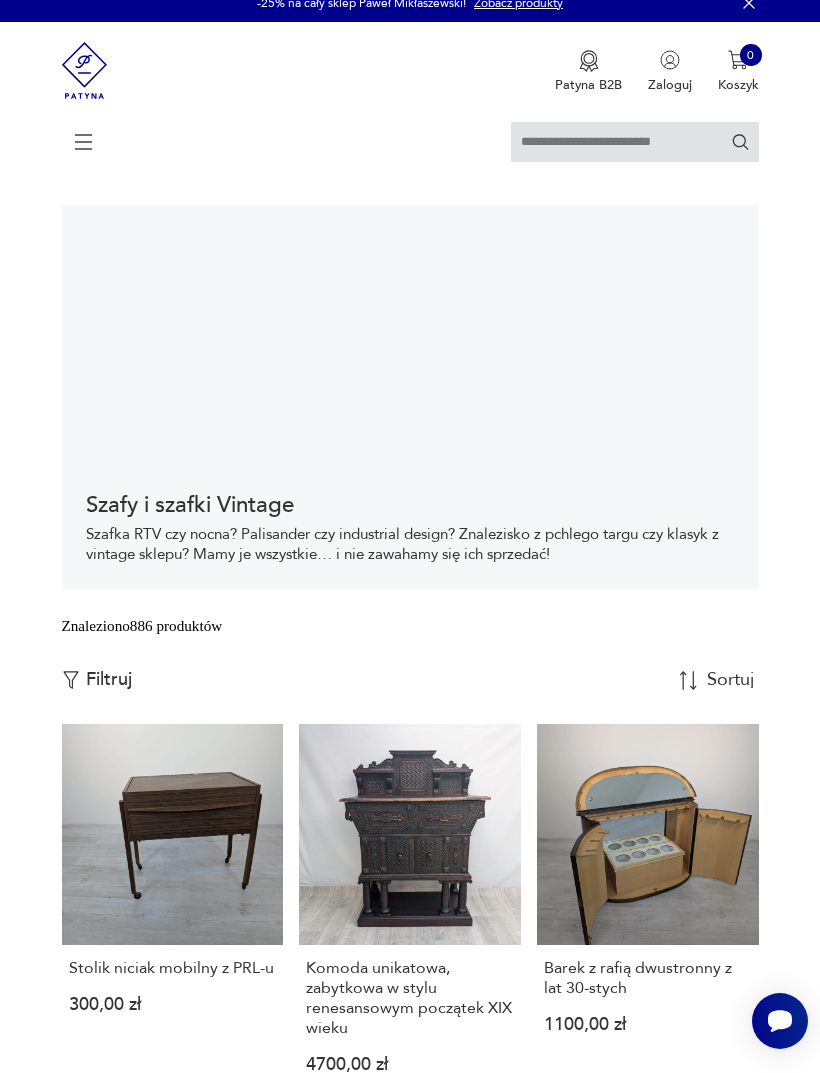 scroll, scrollTop: 18, scrollLeft: 0, axis: vertical 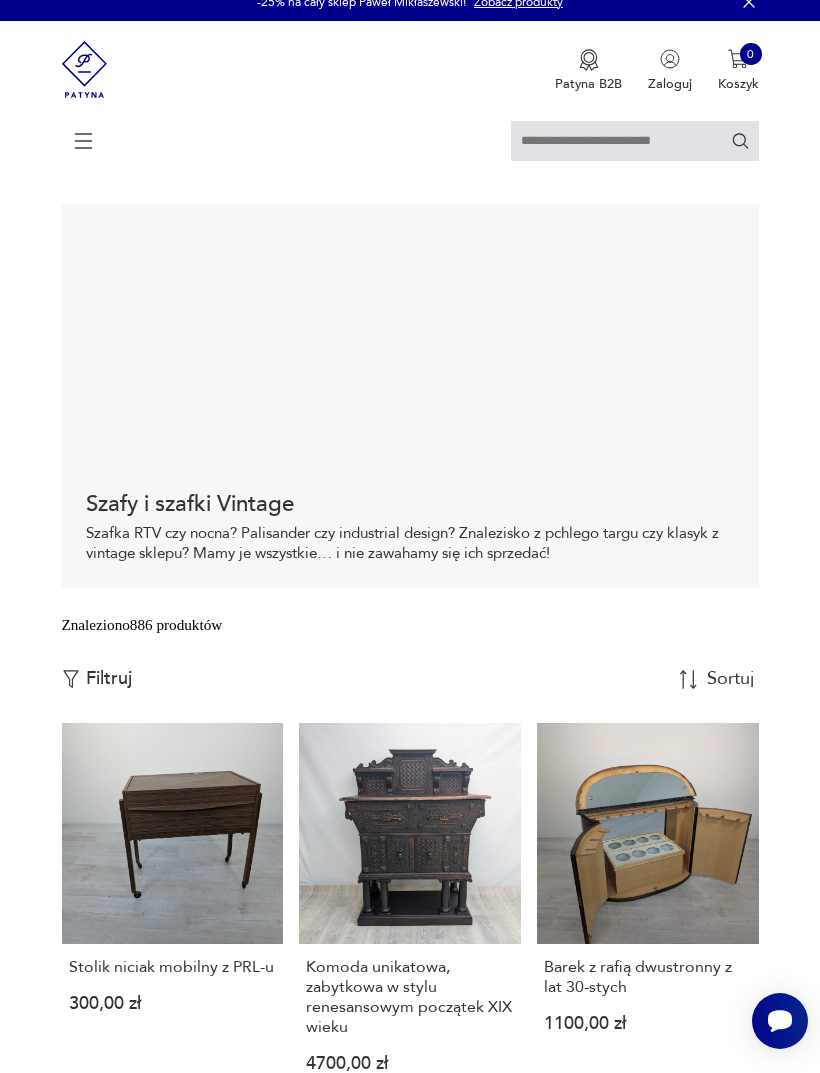 click at bounding box center [71, 679] 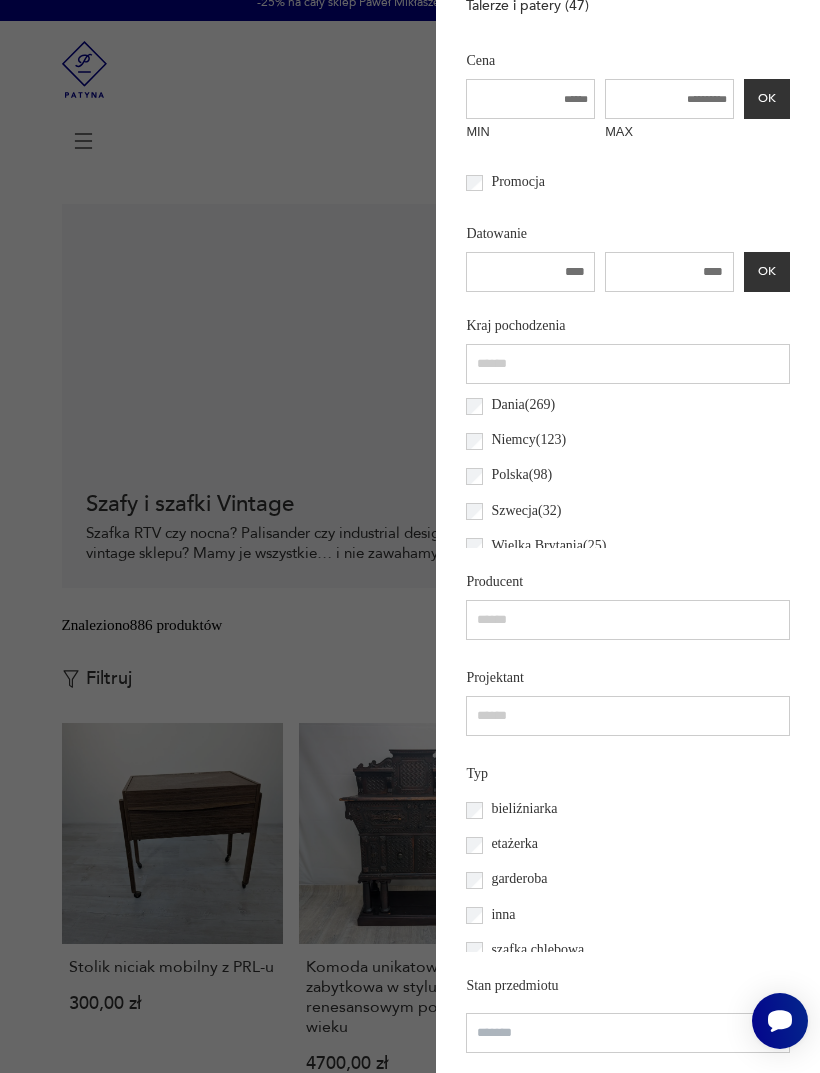 scroll, scrollTop: 714, scrollLeft: 0, axis: vertical 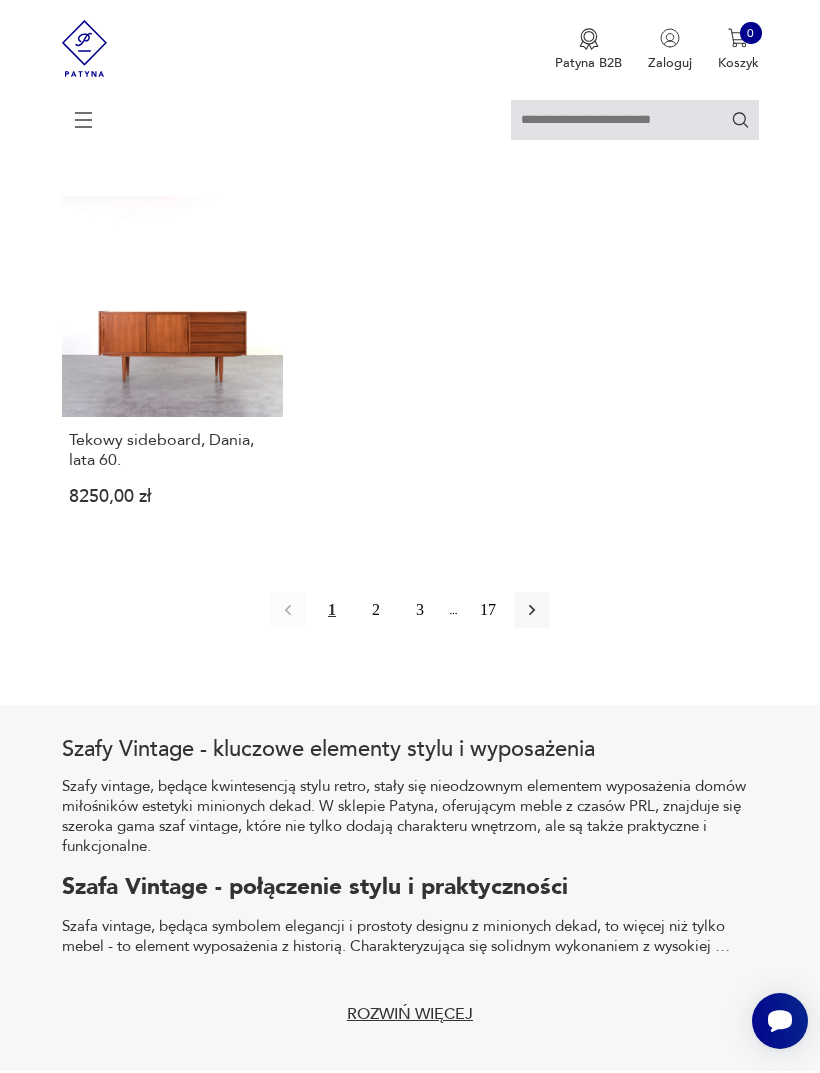click at bounding box center [532, 610] 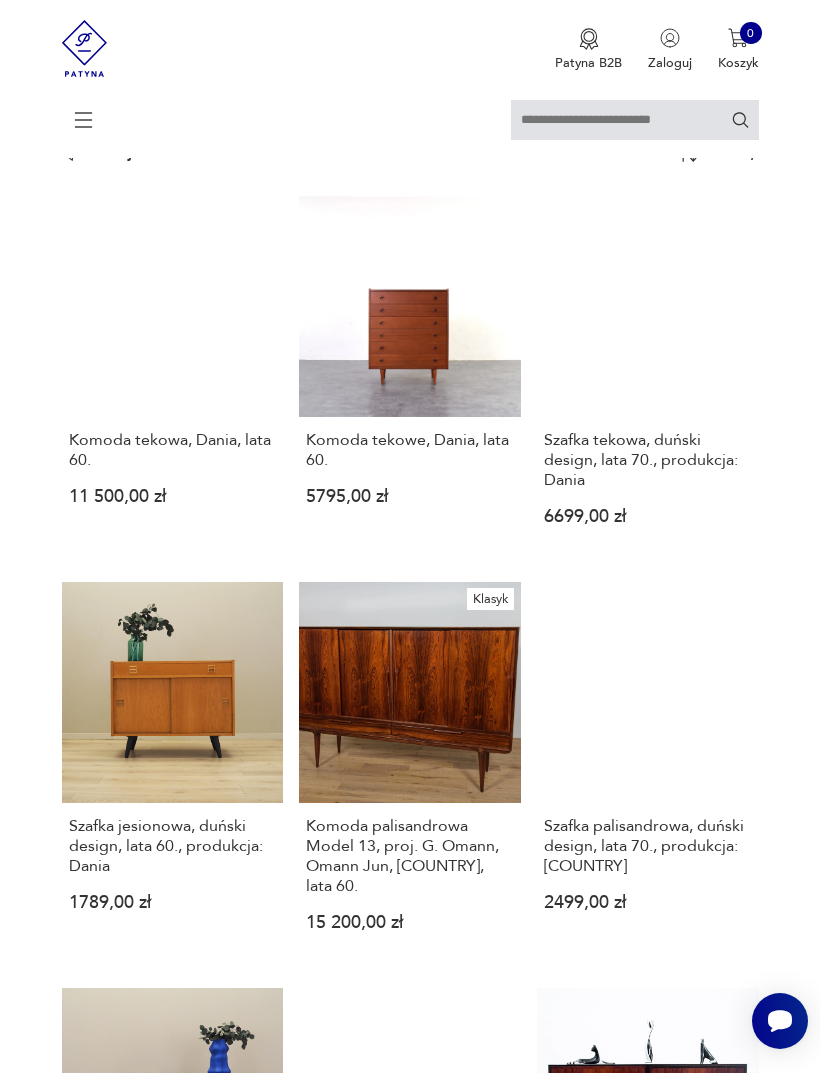 scroll, scrollTop: 0, scrollLeft: 0, axis: both 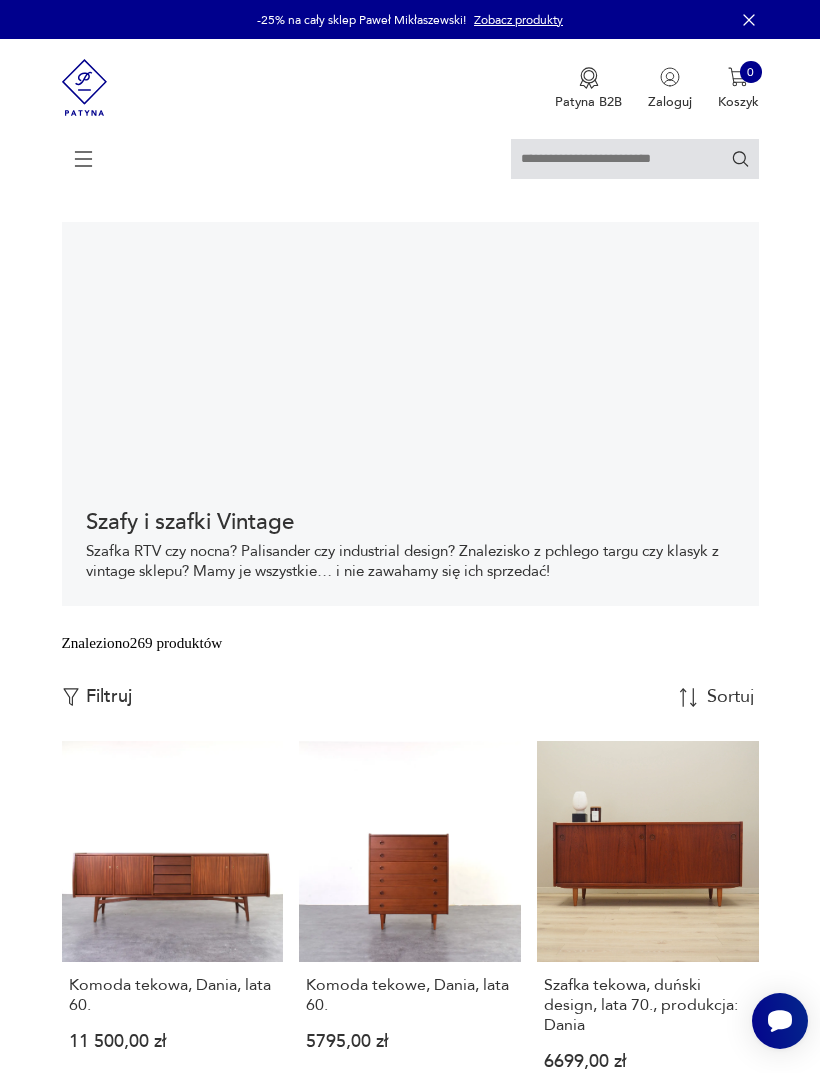 click on "Filtruj" at bounding box center (109, 697) 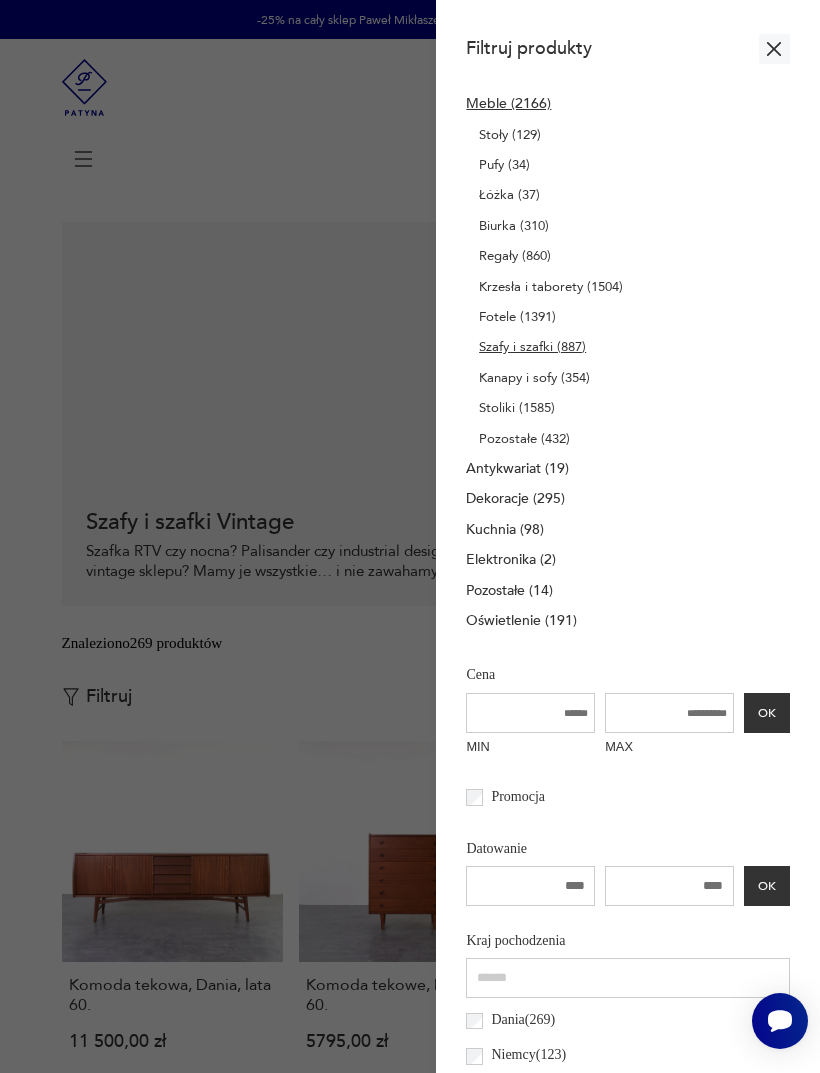 click on "Stoły (129)" at bounding box center [510, 135] 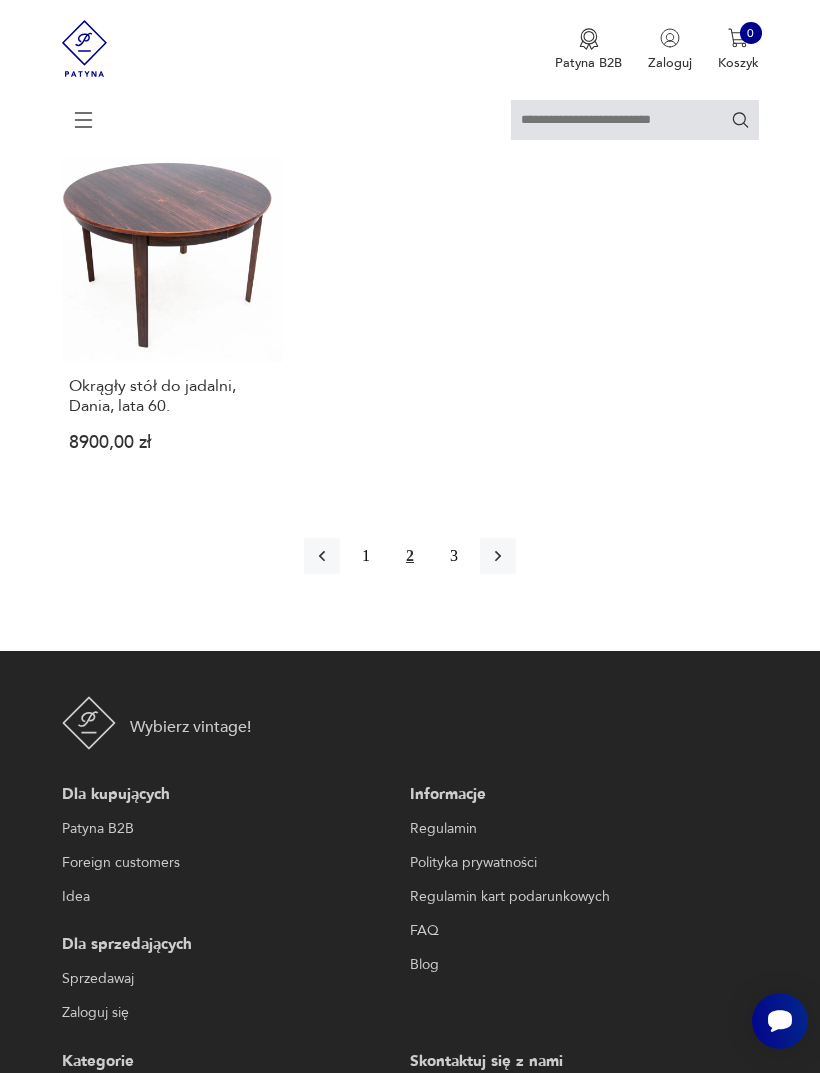scroll, scrollTop: 2537, scrollLeft: 0, axis: vertical 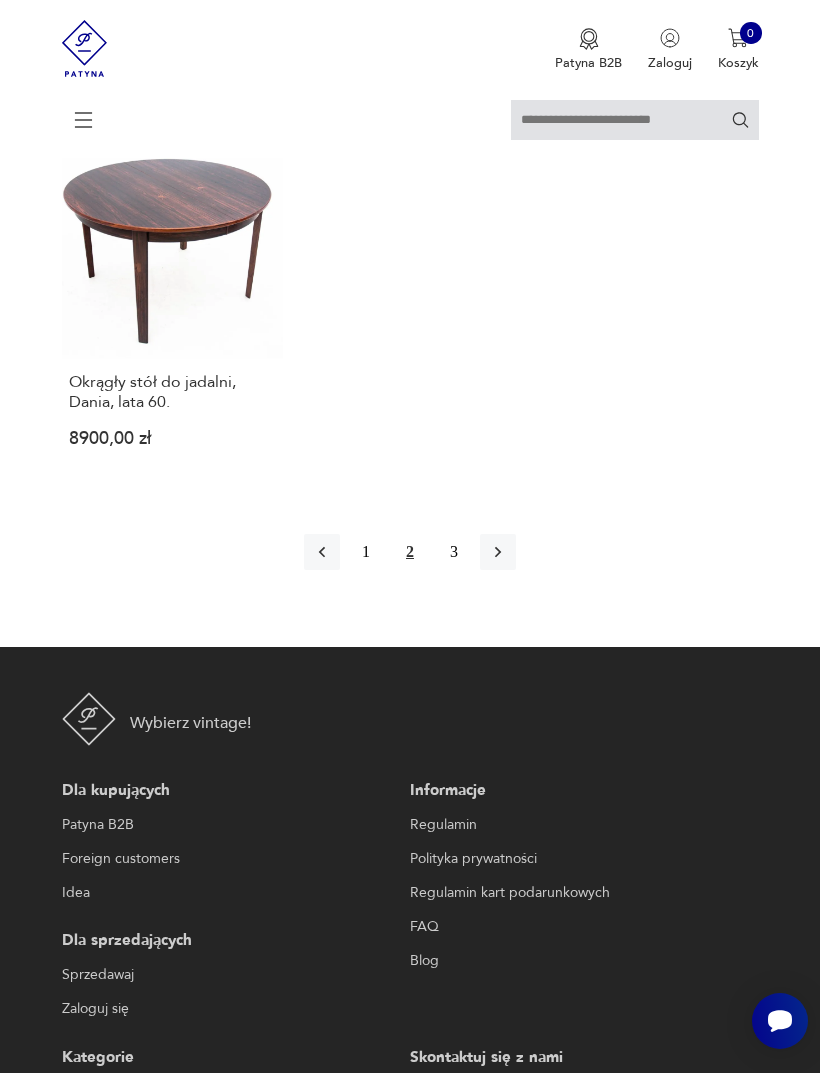 click on "1" at bounding box center (366, 552) 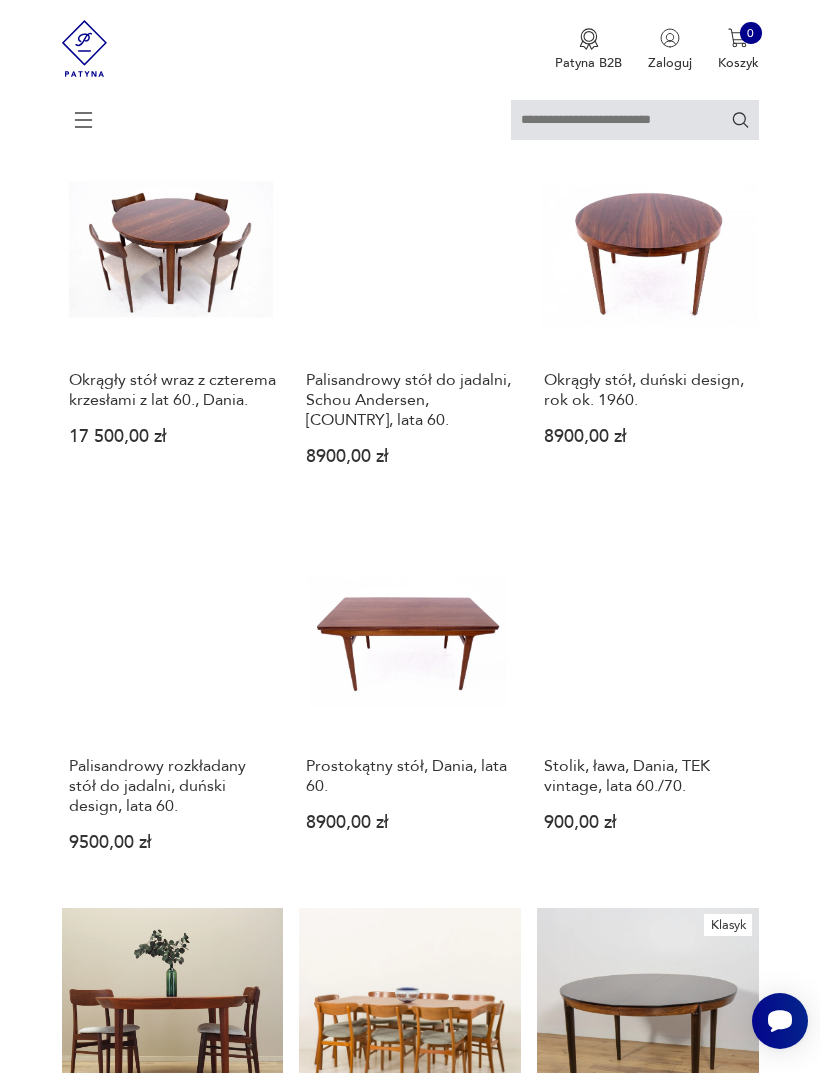 scroll, scrollTop: 393, scrollLeft: 0, axis: vertical 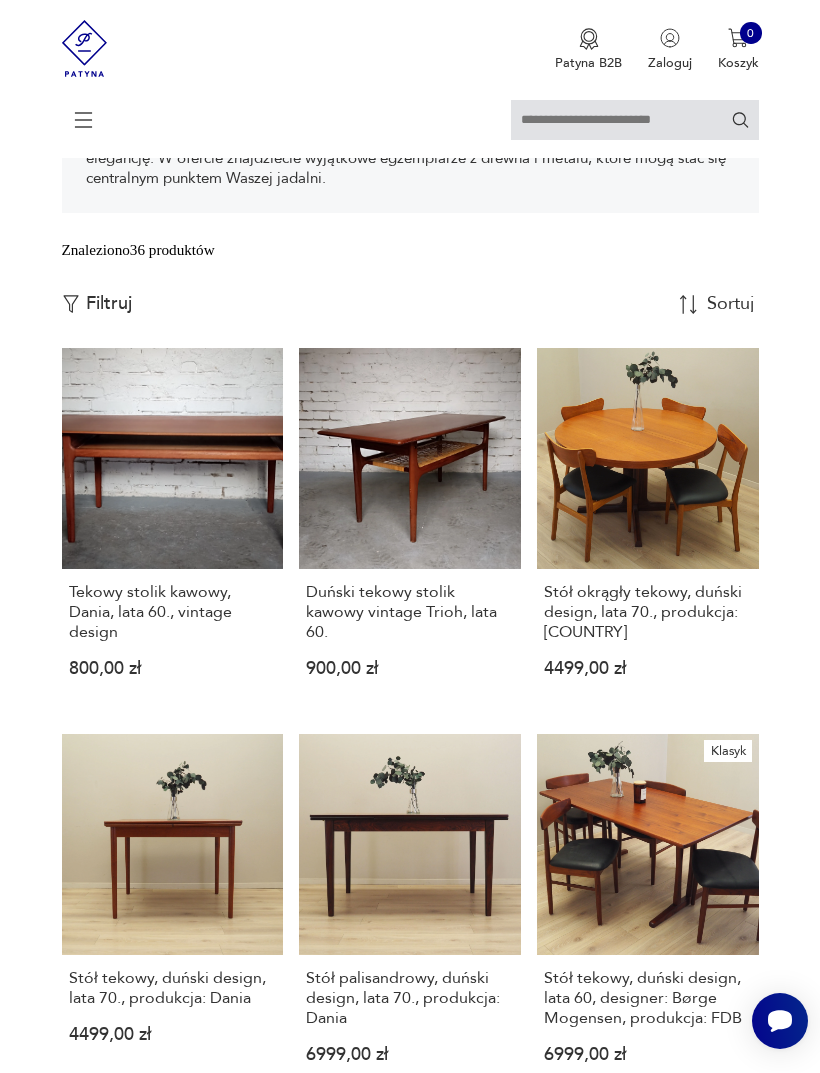 click on "Stół okrągły tekowy, duński design, lata 70., produkcja: [COUNTRY] 4499,00 zł" at bounding box center (648, 528) 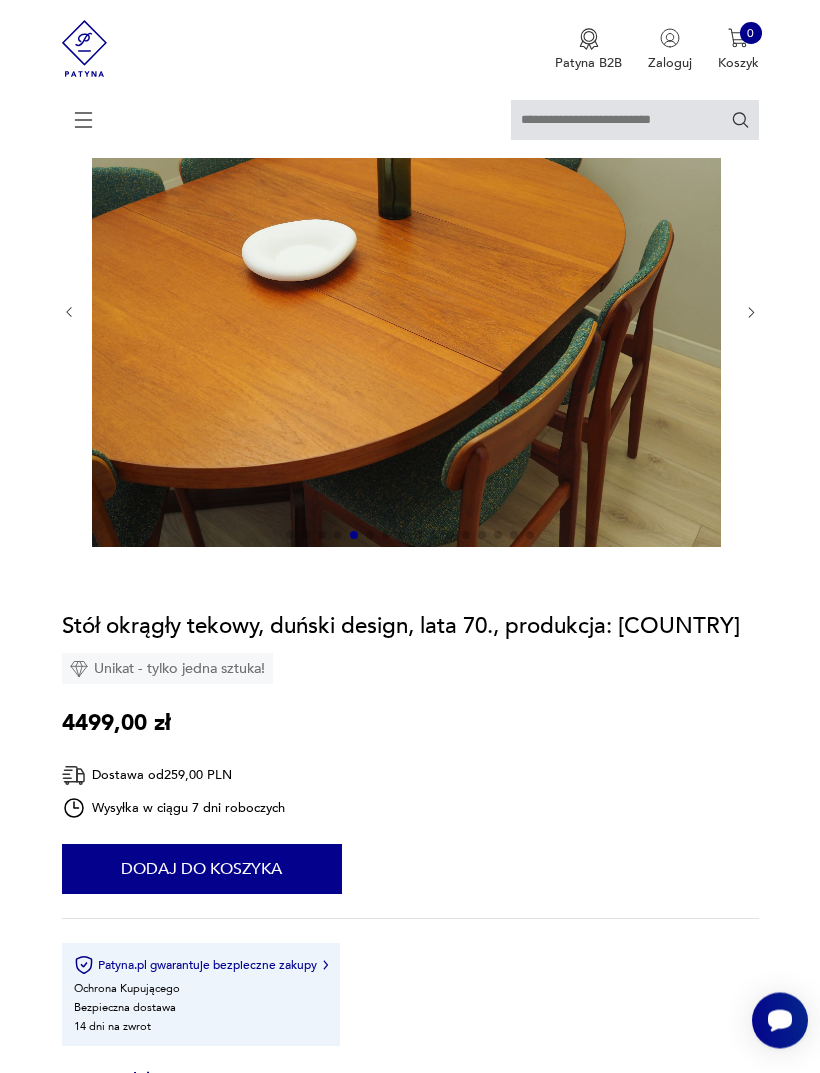 scroll, scrollTop: 197, scrollLeft: 0, axis: vertical 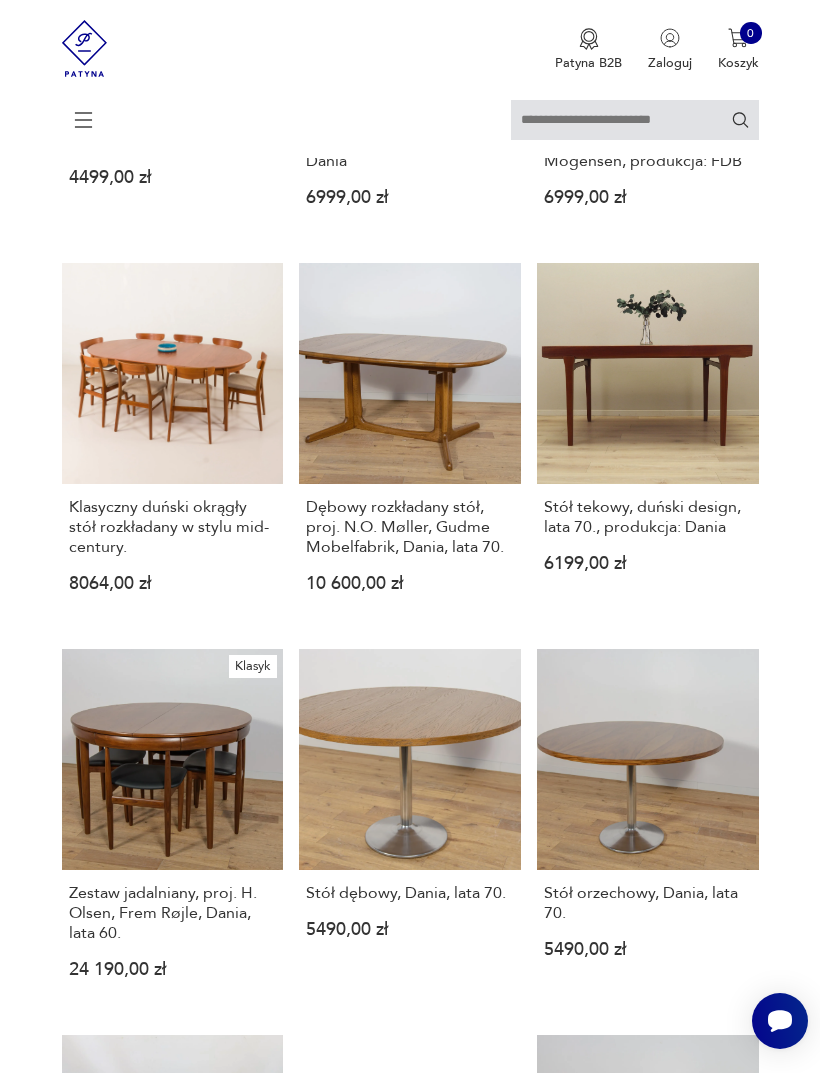 click on "Klasyczny duński okrągły stół rozkładany w stylu mid-century." at bounding box center (172, 527) 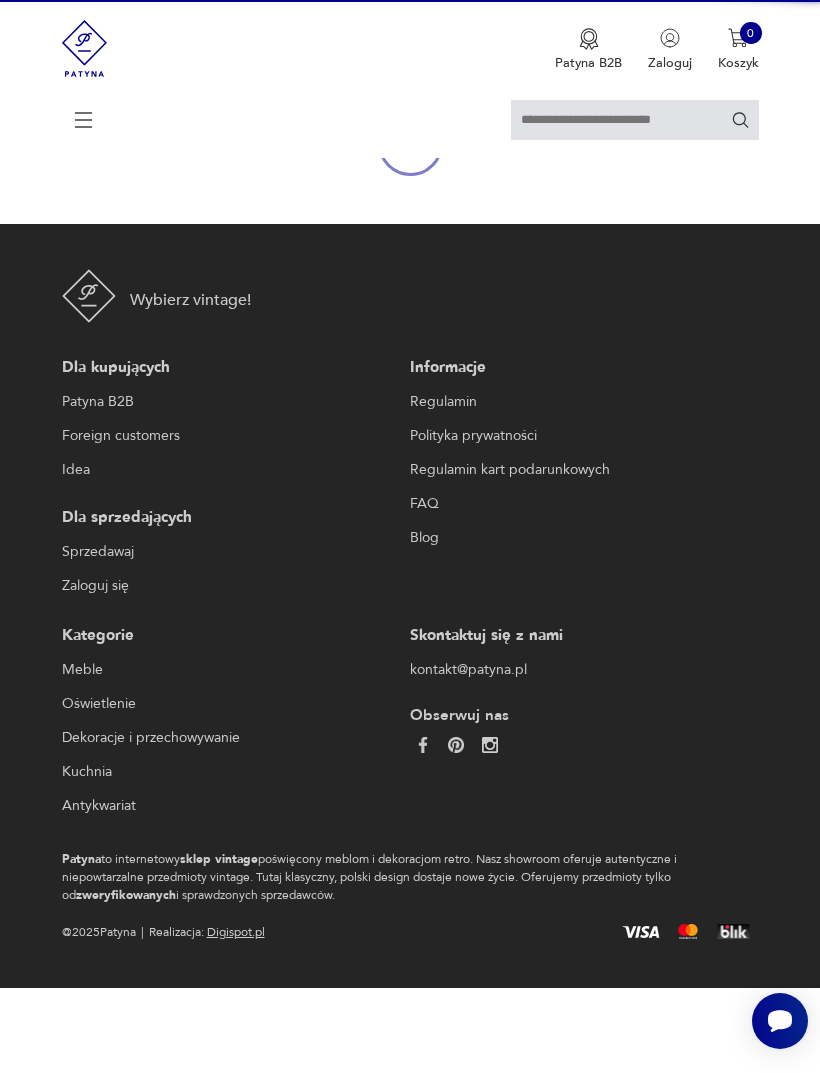 scroll, scrollTop: 180, scrollLeft: 0, axis: vertical 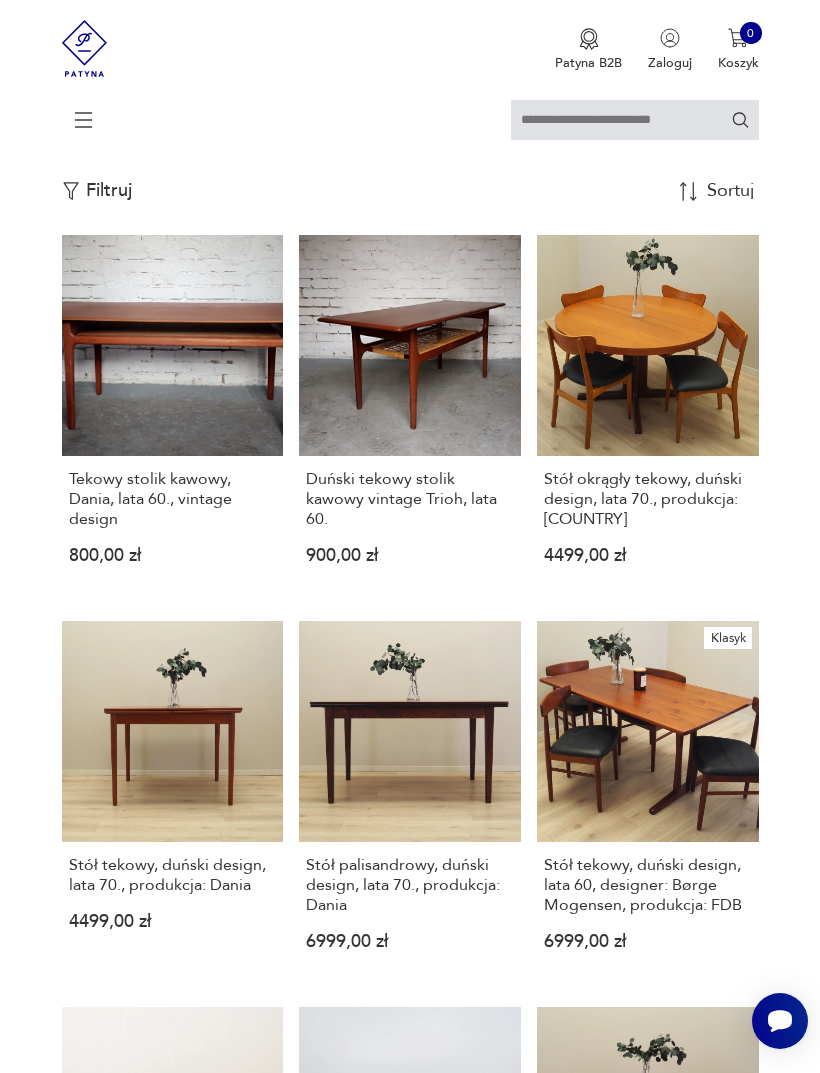 click on "Stół okrągły tekowy, duński design, lata 70., produkcja: [COUNTRY]" at bounding box center [647, 499] 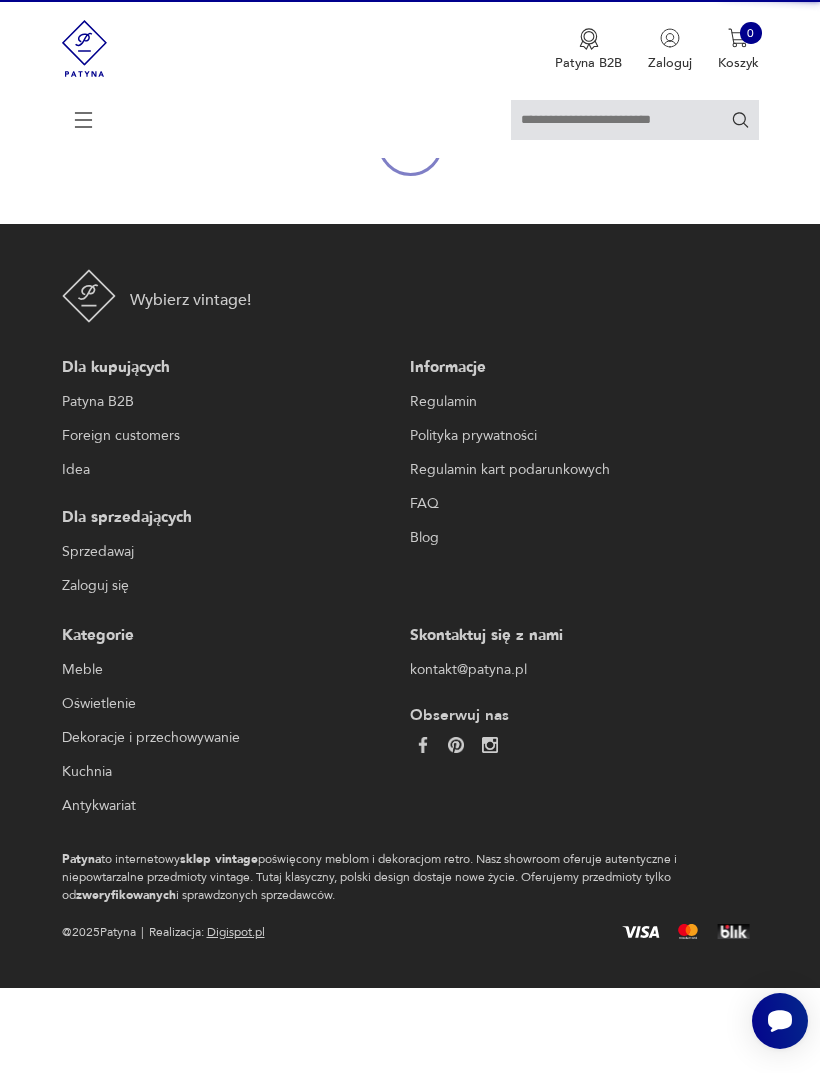 scroll, scrollTop: 180, scrollLeft: 0, axis: vertical 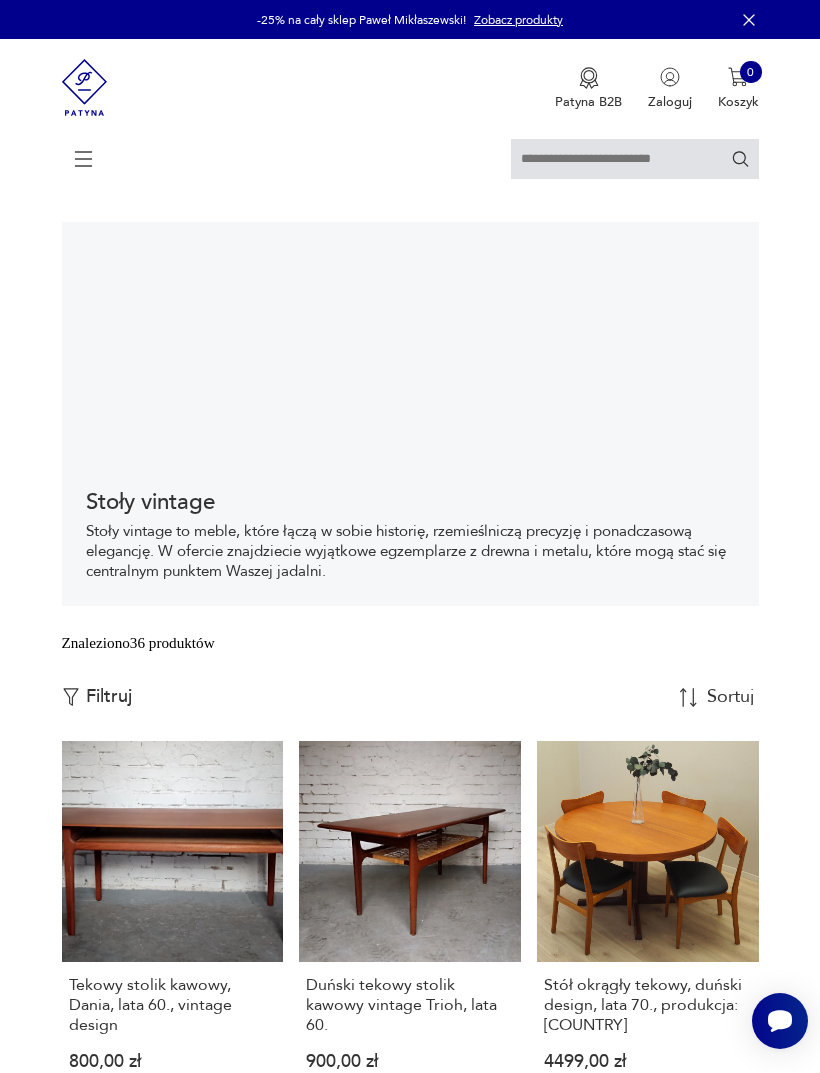 click at bounding box center (71, 697) 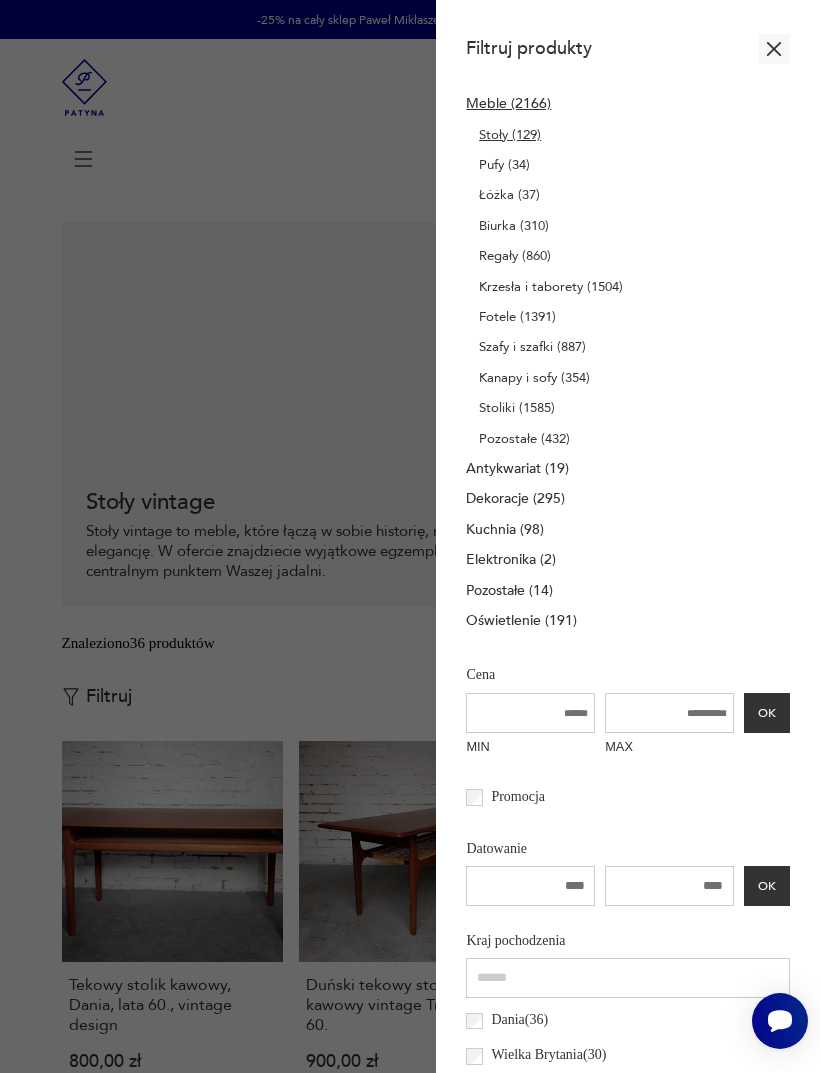 click on "Krzesła i taborety (1504)" at bounding box center [551, 287] 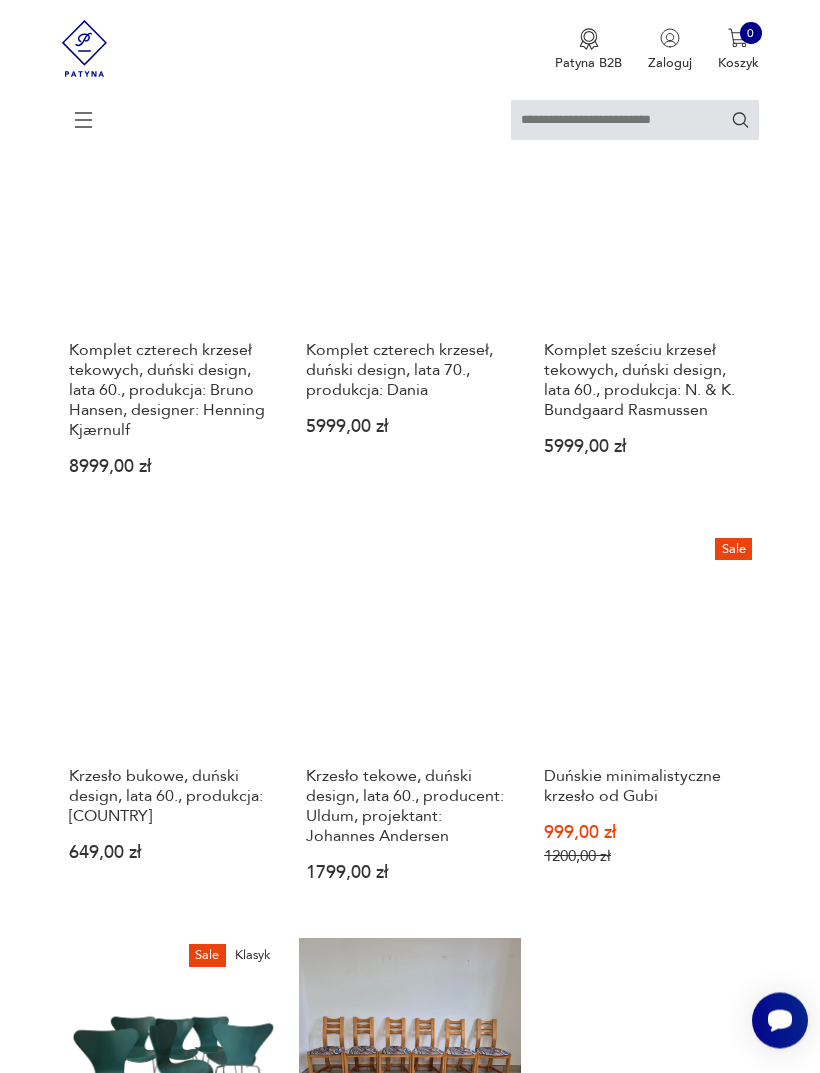 scroll, scrollTop: 1691, scrollLeft: 0, axis: vertical 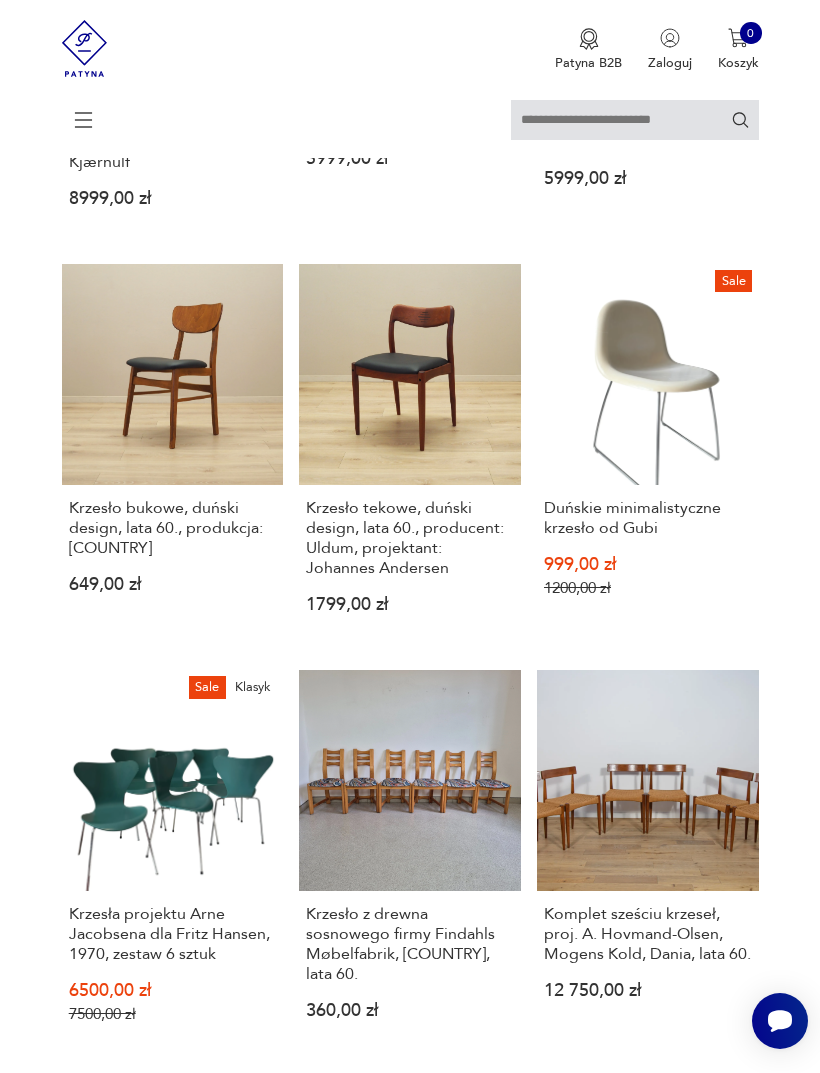 click on "Krzesło bukowe, duński design, lata 60., produkcja: [COUNTRY]" at bounding box center [172, 528] 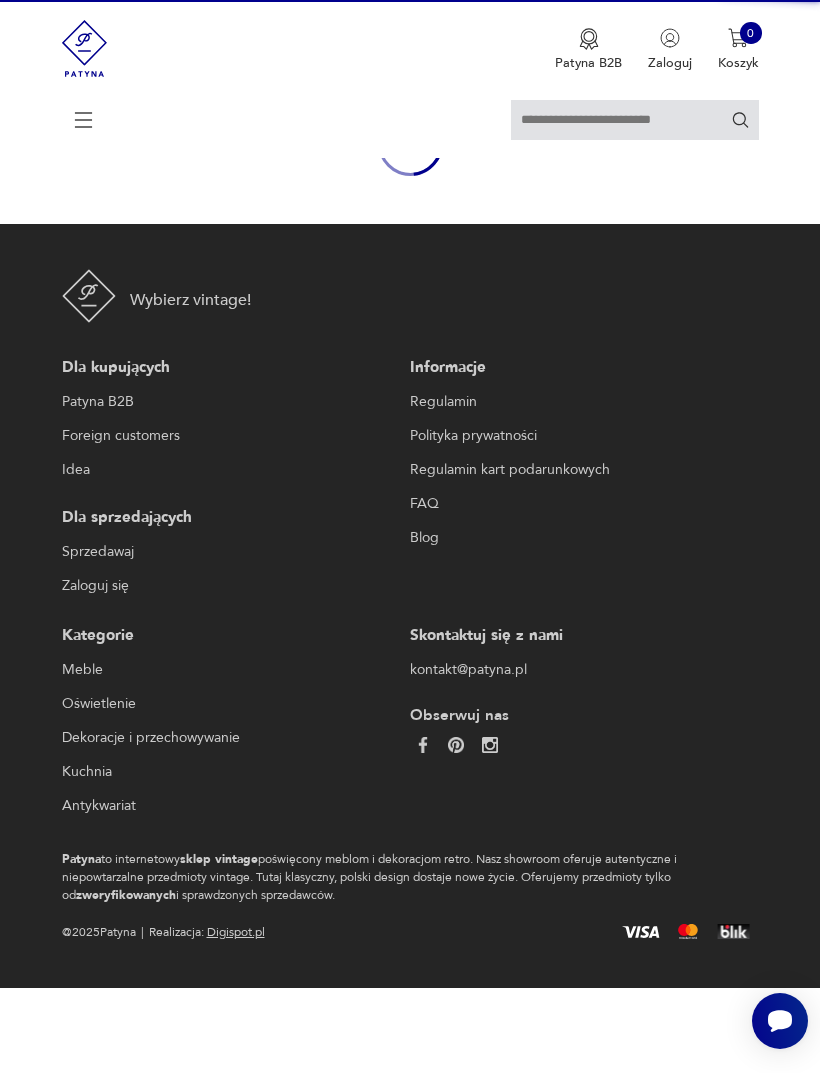 scroll, scrollTop: 174, scrollLeft: 0, axis: vertical 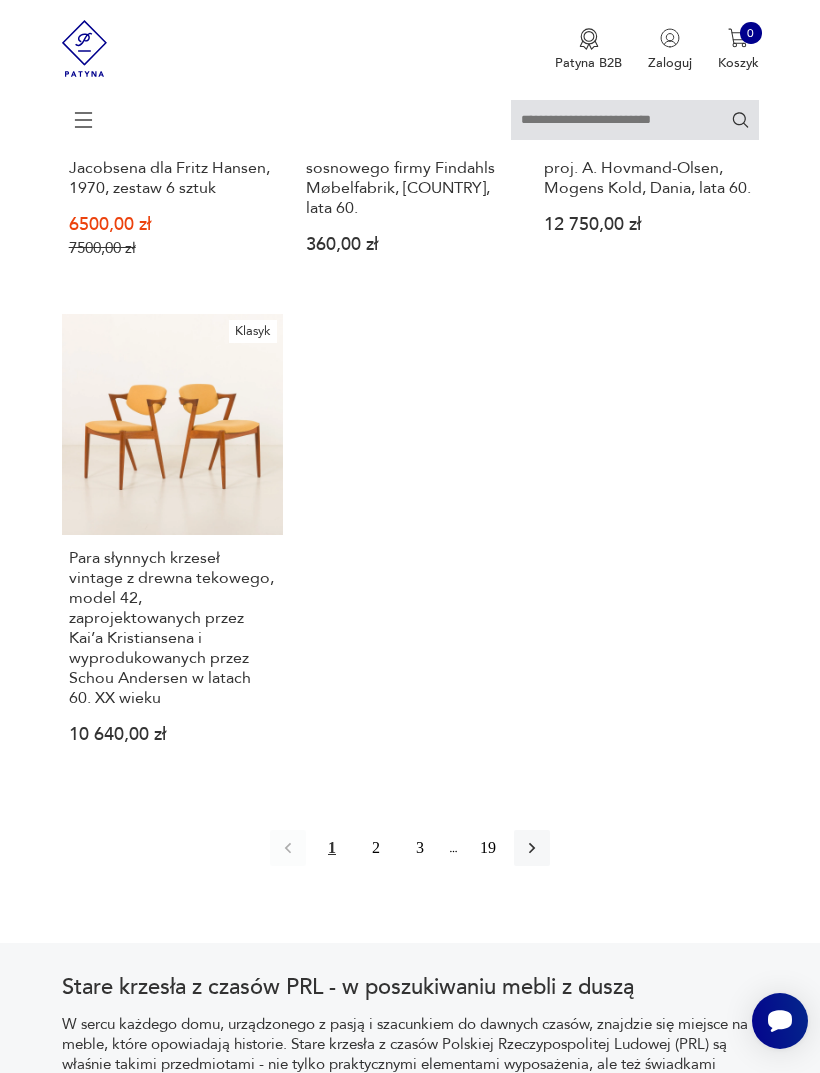 click on "2" at bounding box center (376, 848) 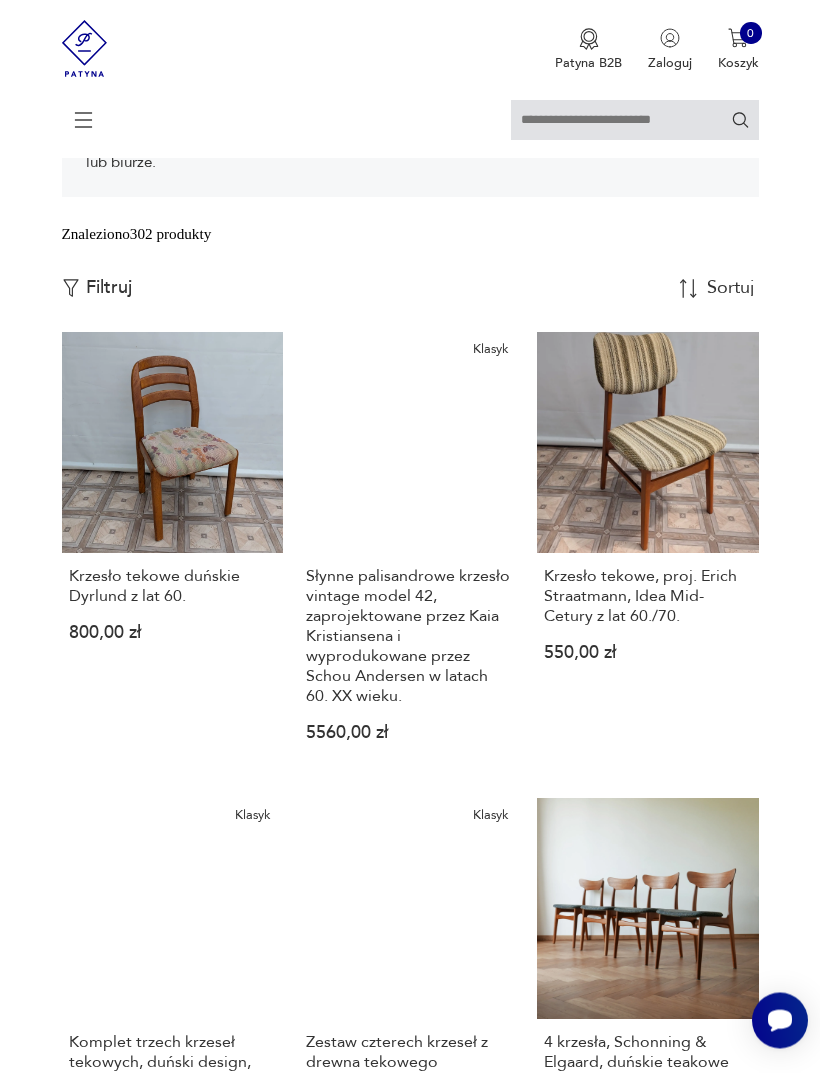 scroll, scrollTop: 329, scrollLeft: 0, axis: vertical 